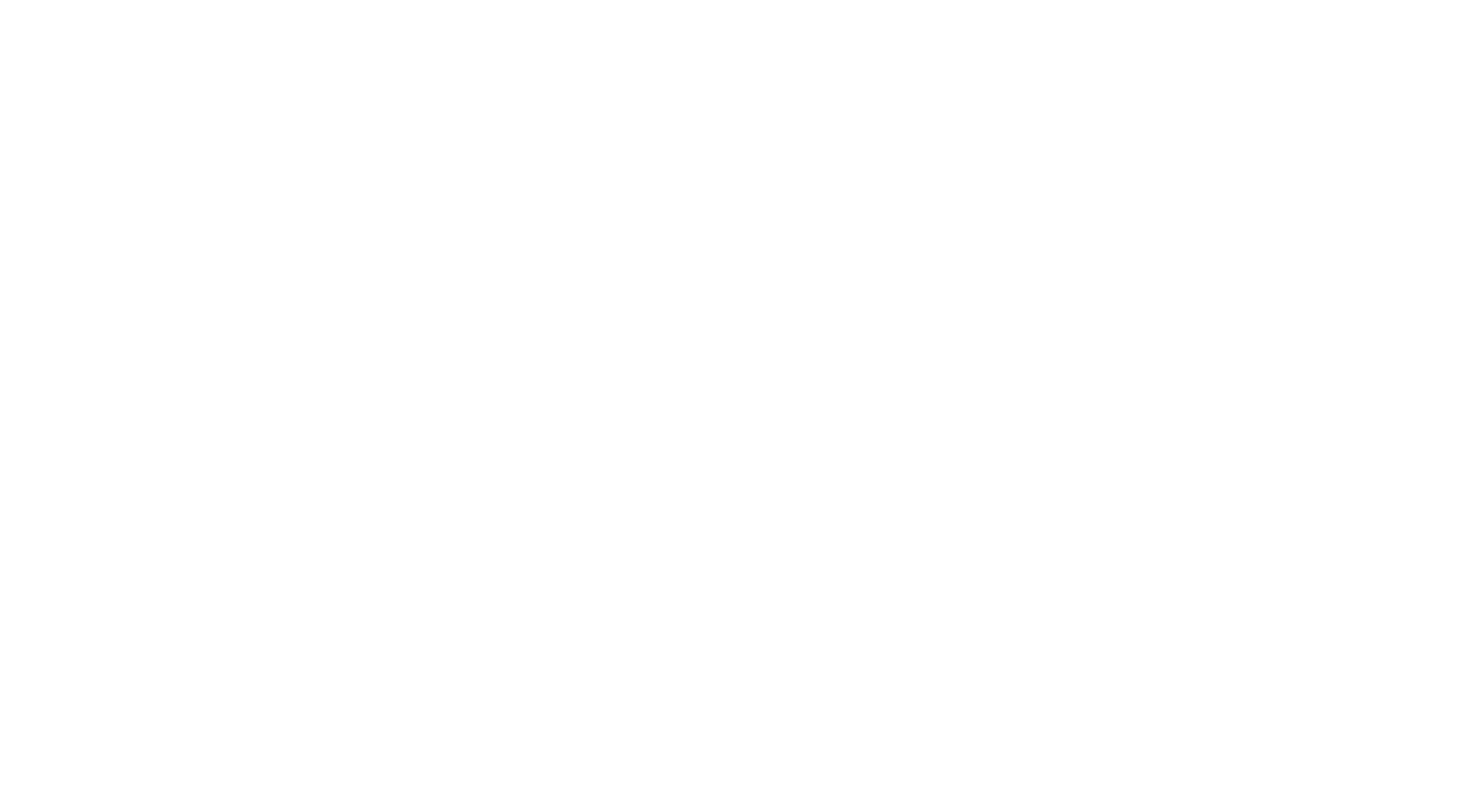 scroll, scrollTop: 0, scrollLeft: 0, axis: both 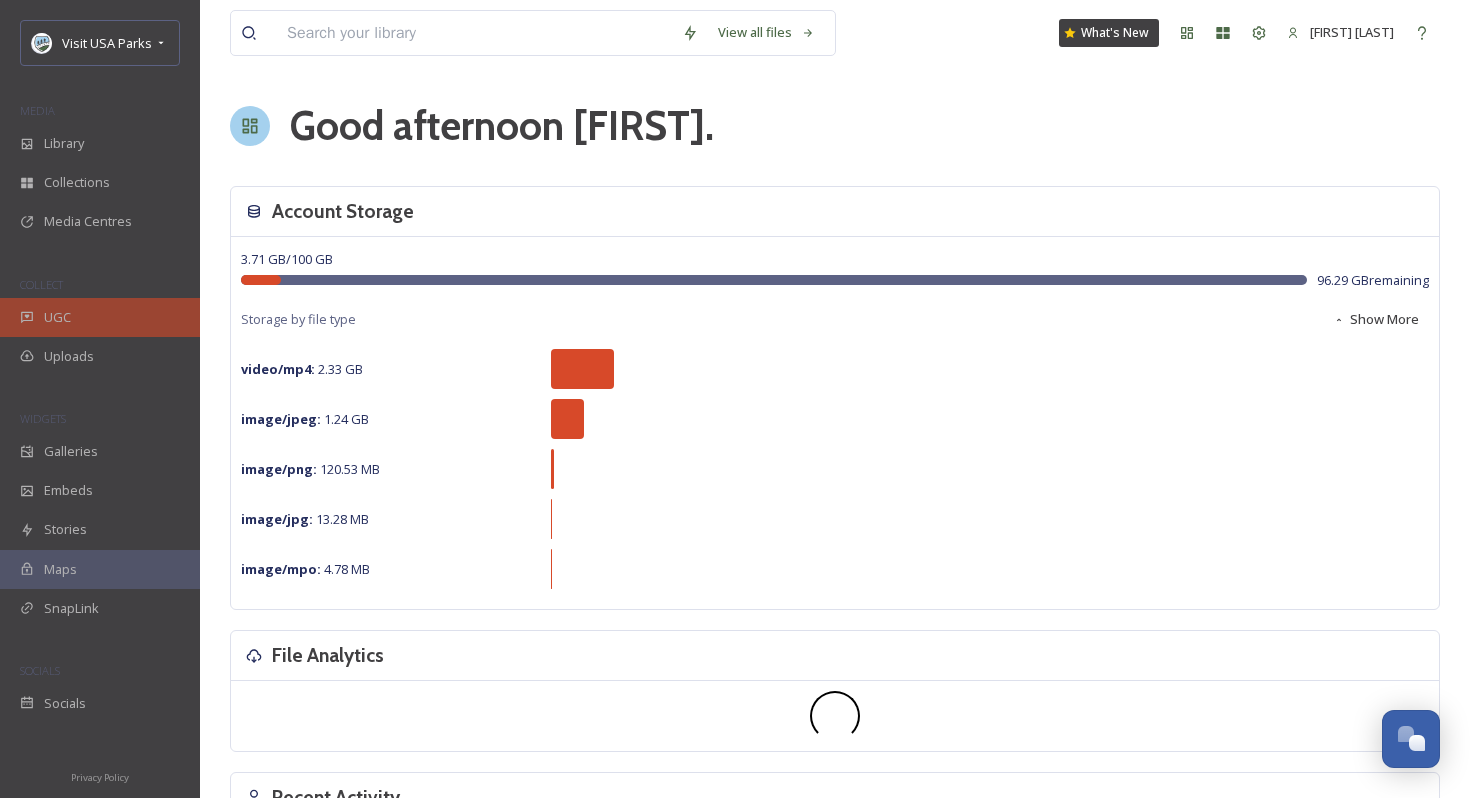 click on "UGC" at bounding box center (100, 317) 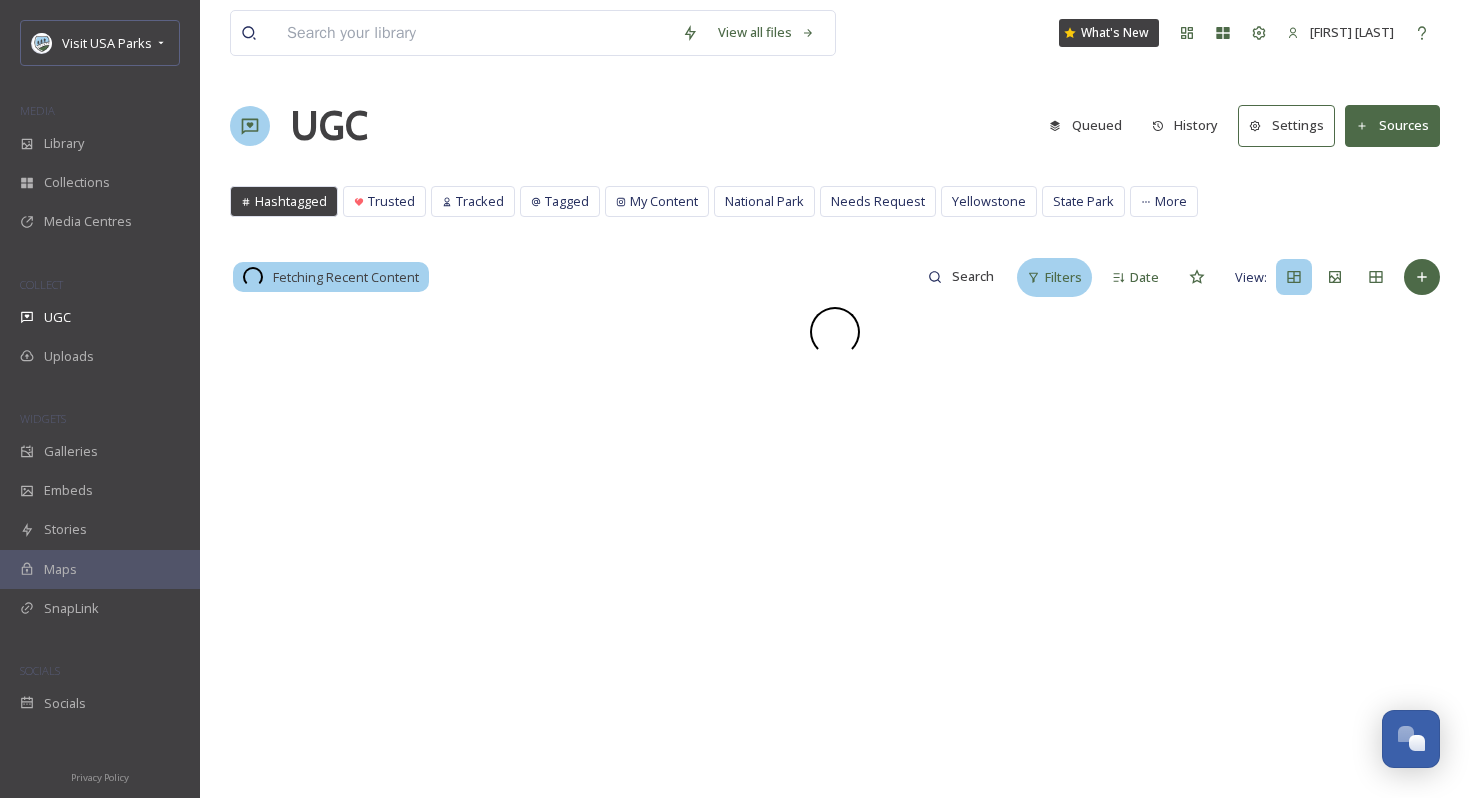 click on "Filters" at bounding box center (1063, 277) 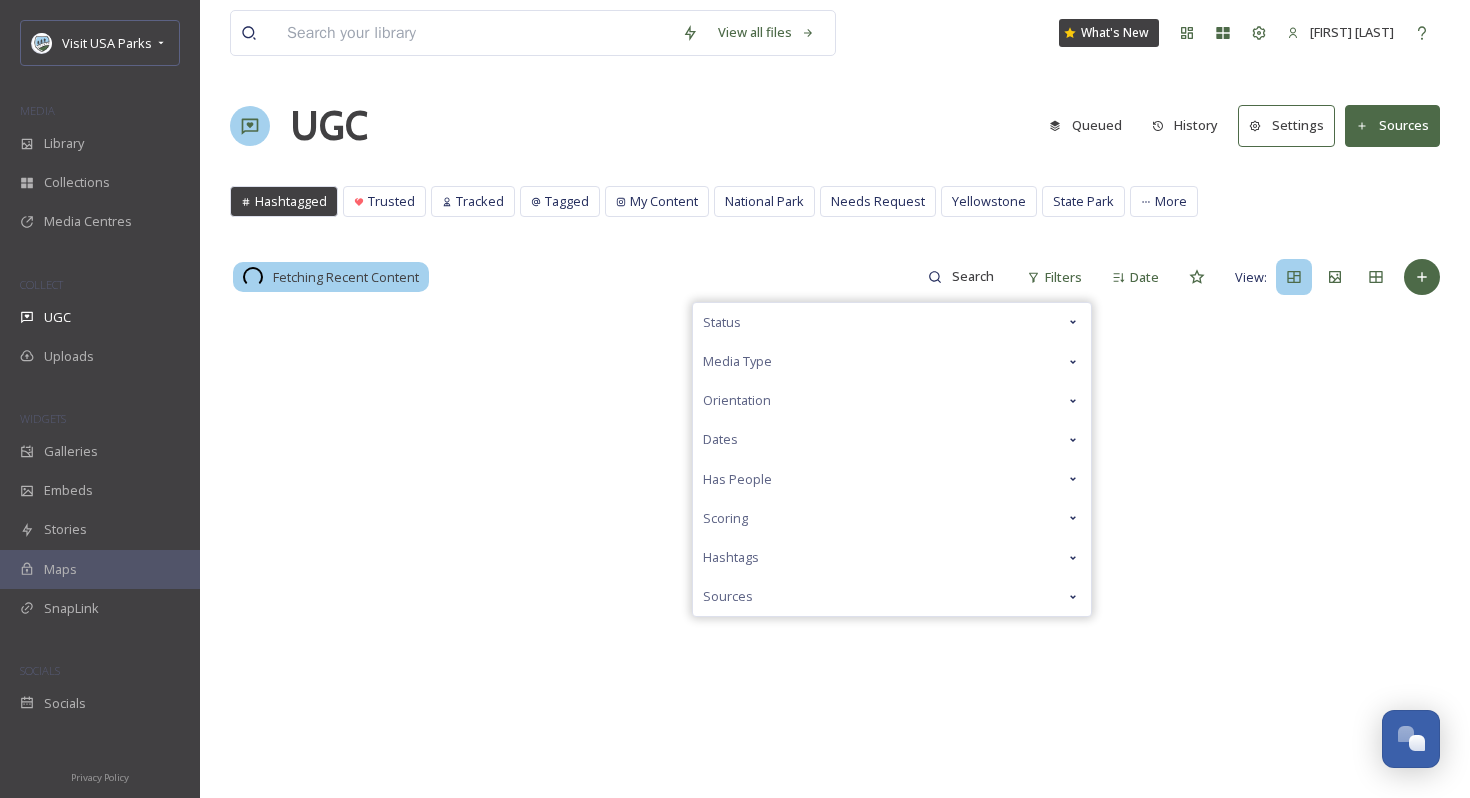 click on "Status" at bounding box center (892, 322) 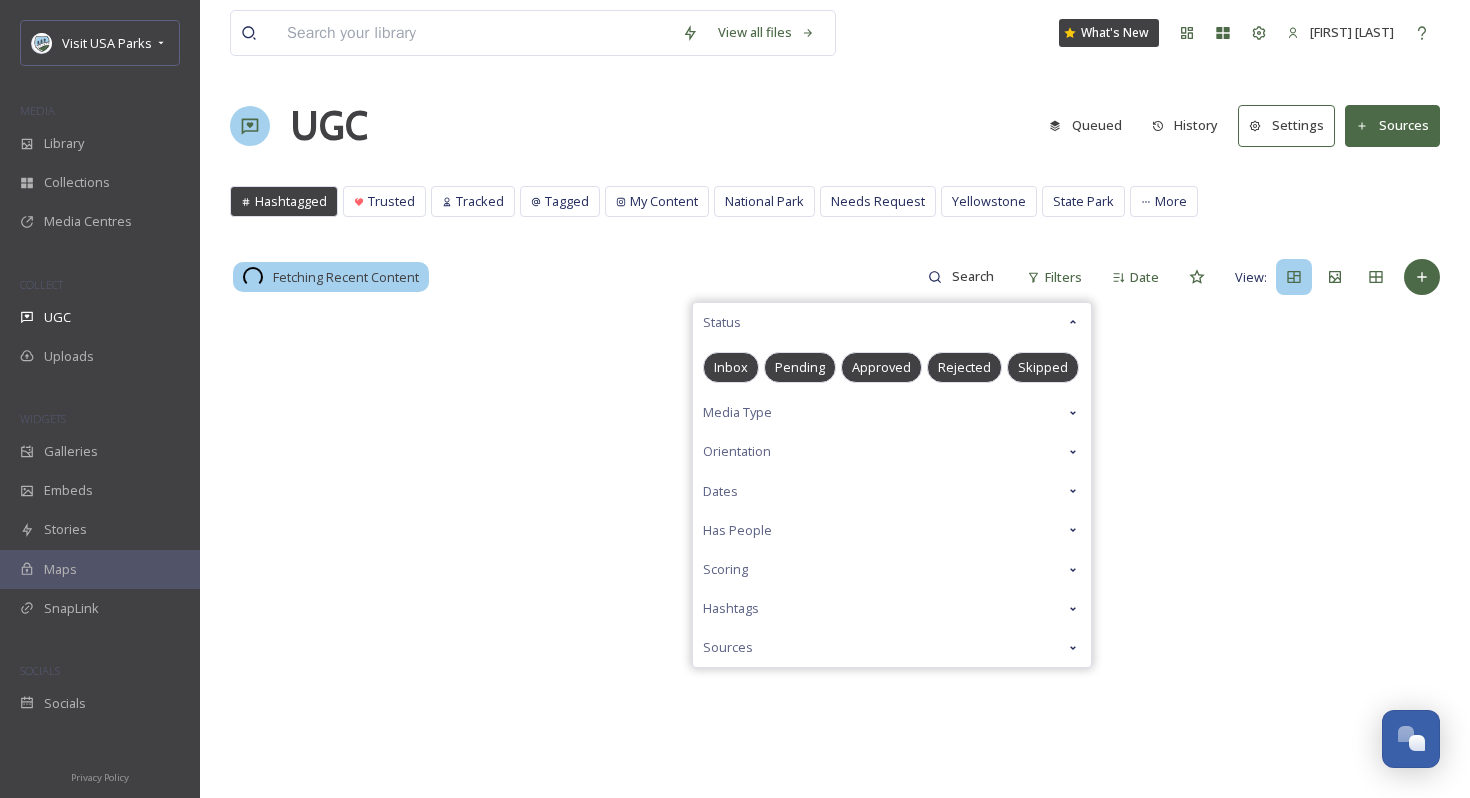 click on "Pending" at bounding box center (800, 367) 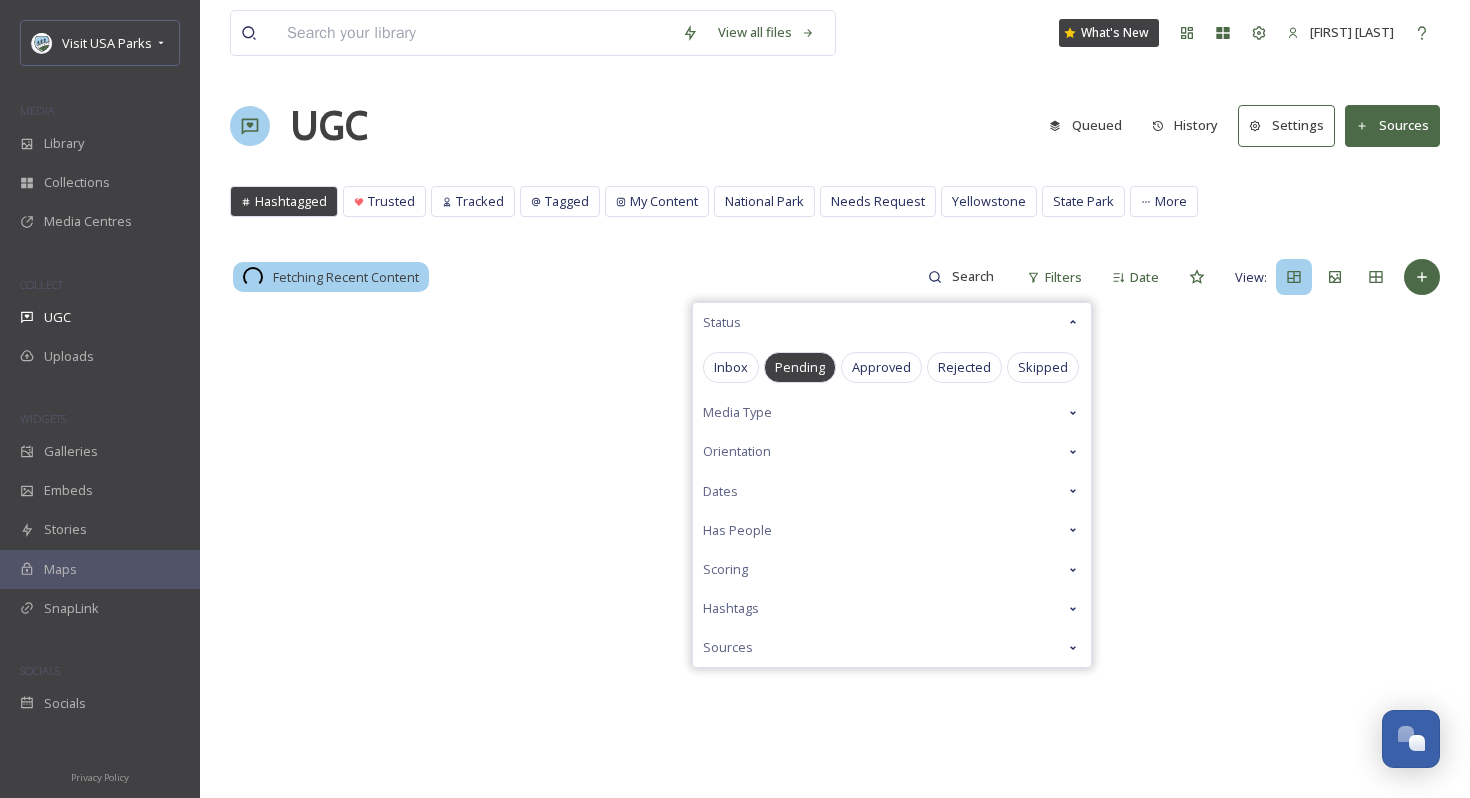 click on "View all files What's New [FIRST] [LAST] UGC Queued History Settings Sources Hashtagged Trusted Tracked Tagged My Content National Park Needs Request [REGION] State Park Post Search Hashtagged Trusted Tracked Tagged My Content National Park Needs Request [REGION] State Park More Fetching Recent Content Filters Status Inbox Pending Approved Rejected Skipped Media Type Orientation Dates Has People Scoring Hashtags Sources Date View:" at bounding box center (835, 552) 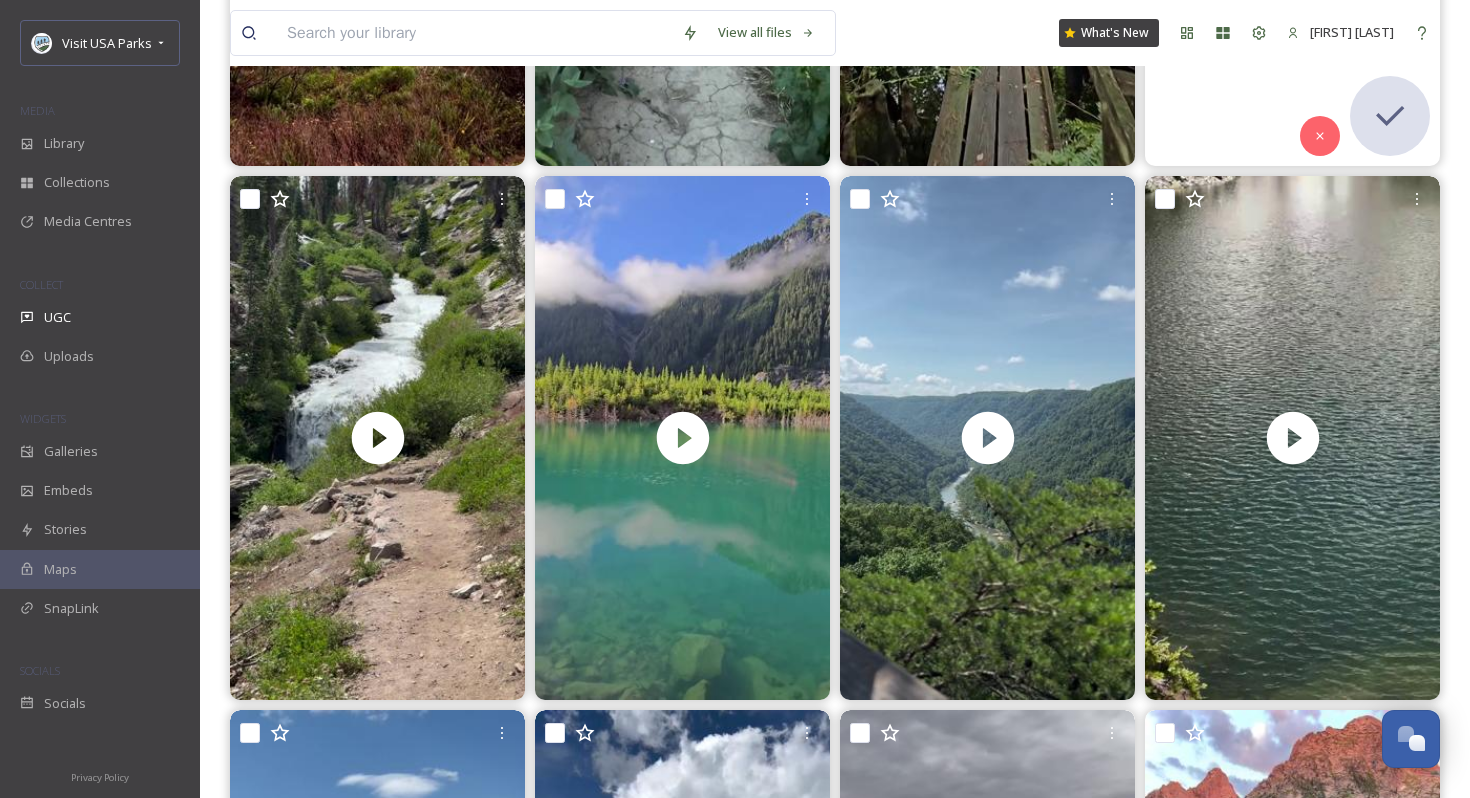 scroll, scrollTop: 676, scrollLeft: 0, axis: vertical 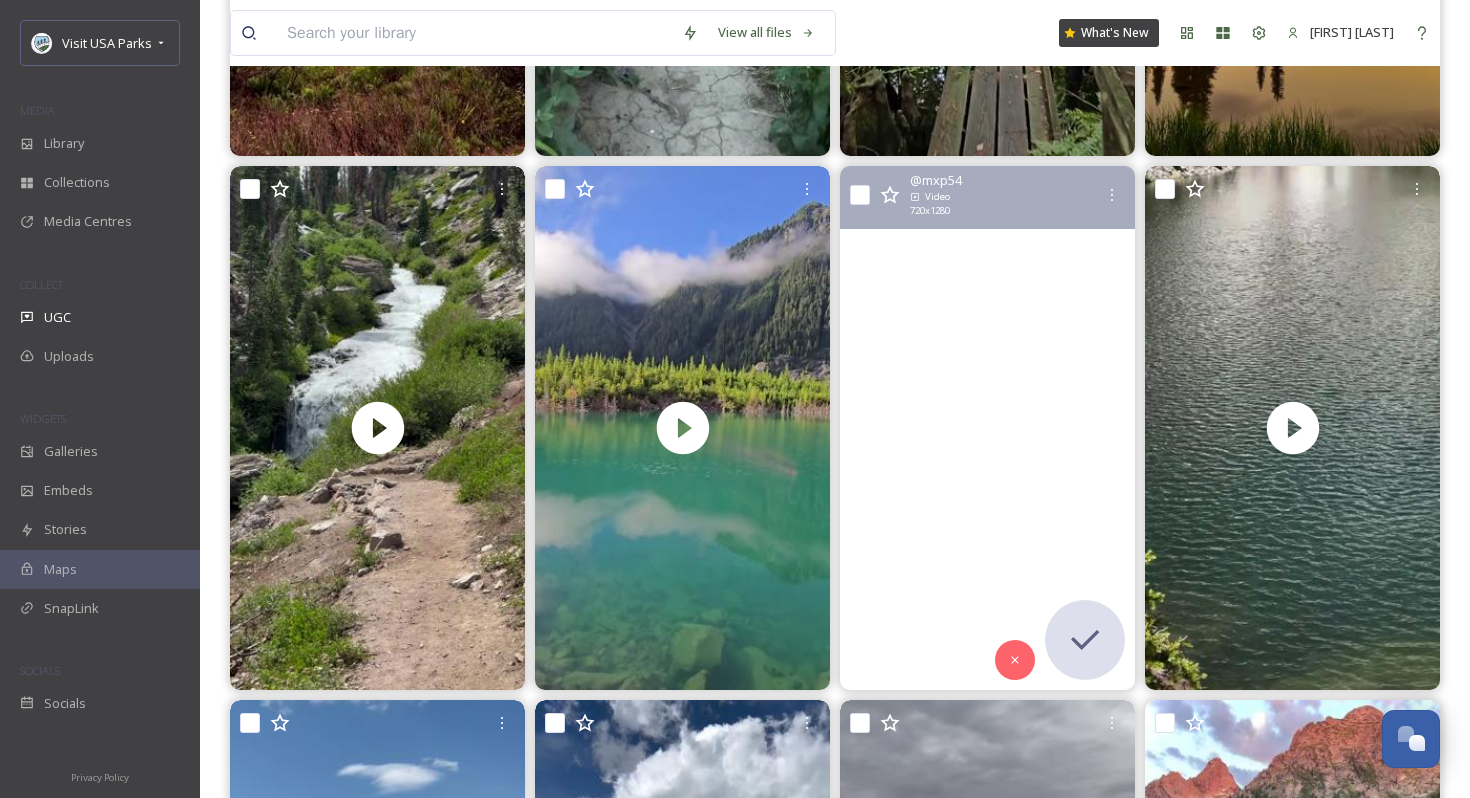 click at bounding box center (987, 428) 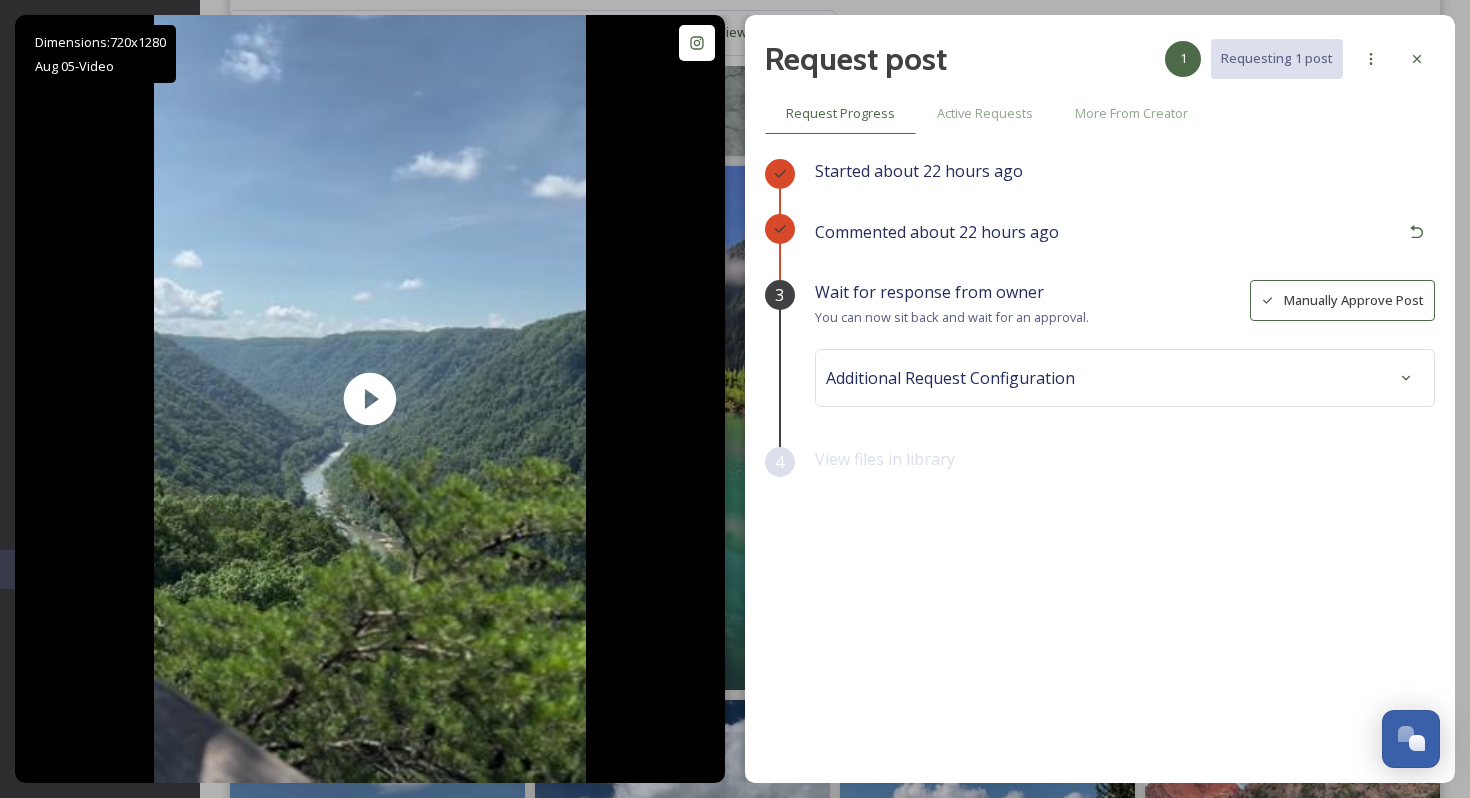 click on "Manually Approve Post" at bounding box center (1342, 300) 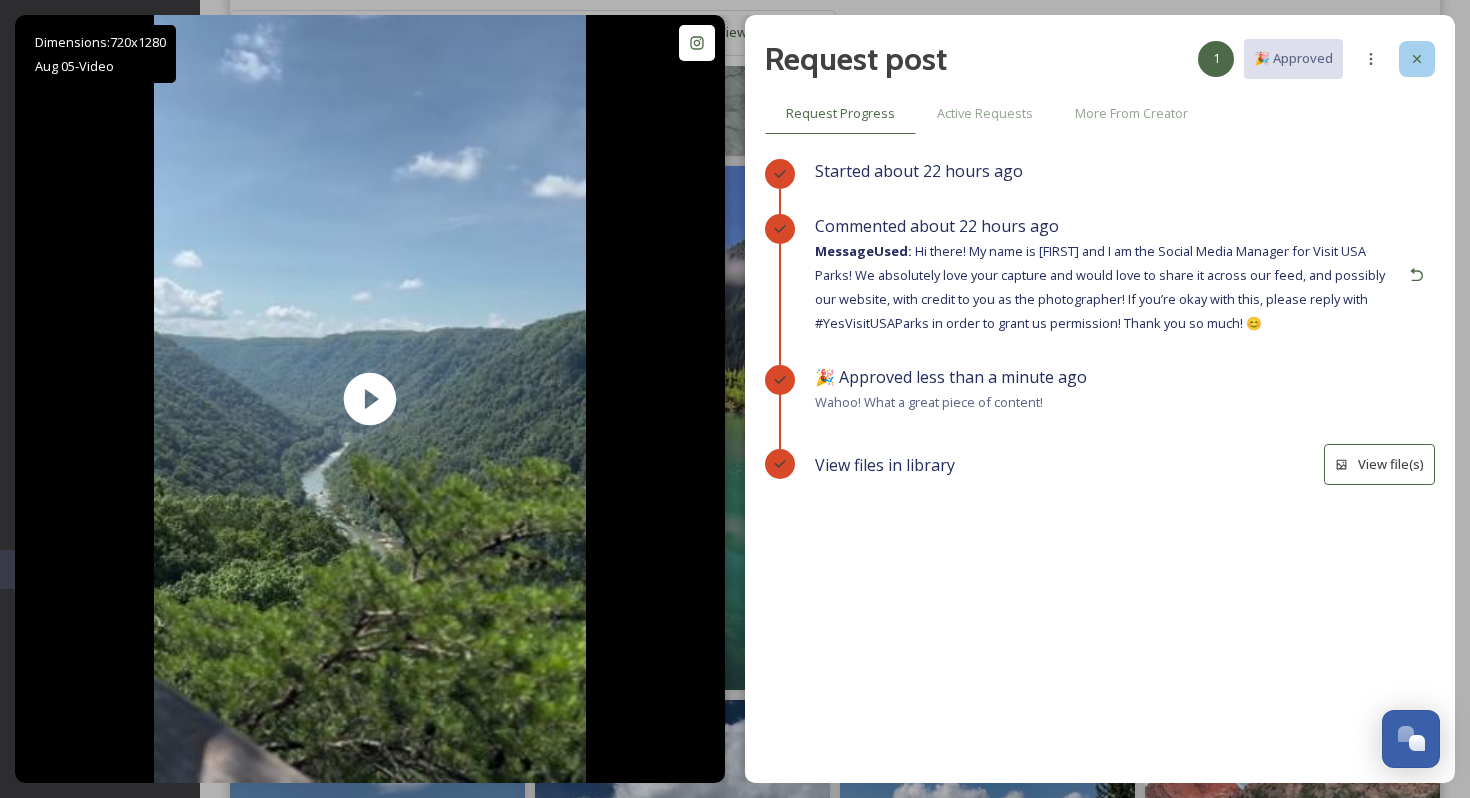 click at bounding box center [1417, 59] 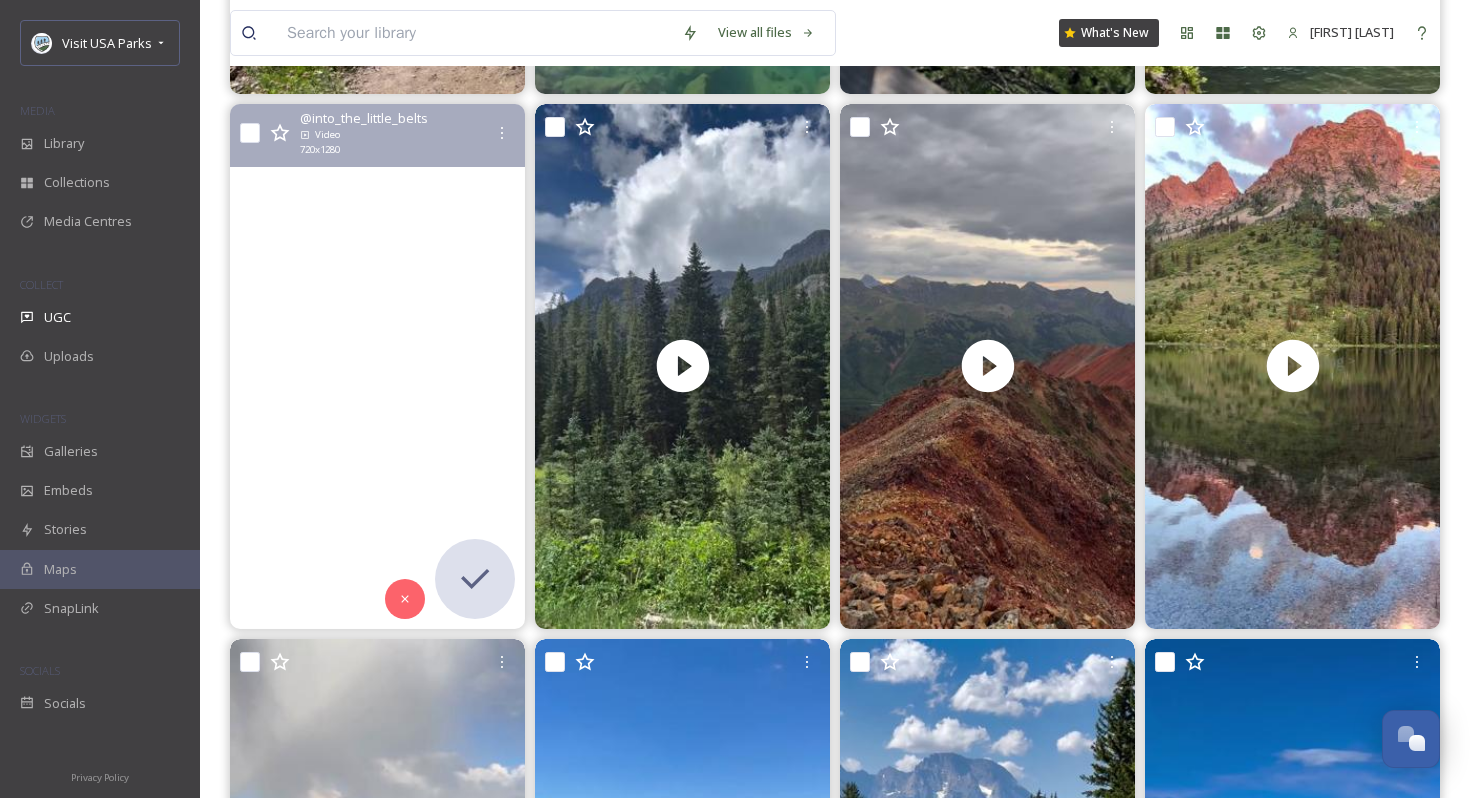 scroll, scrollTop: 1294, scrollLeft: 0, axis: vertical 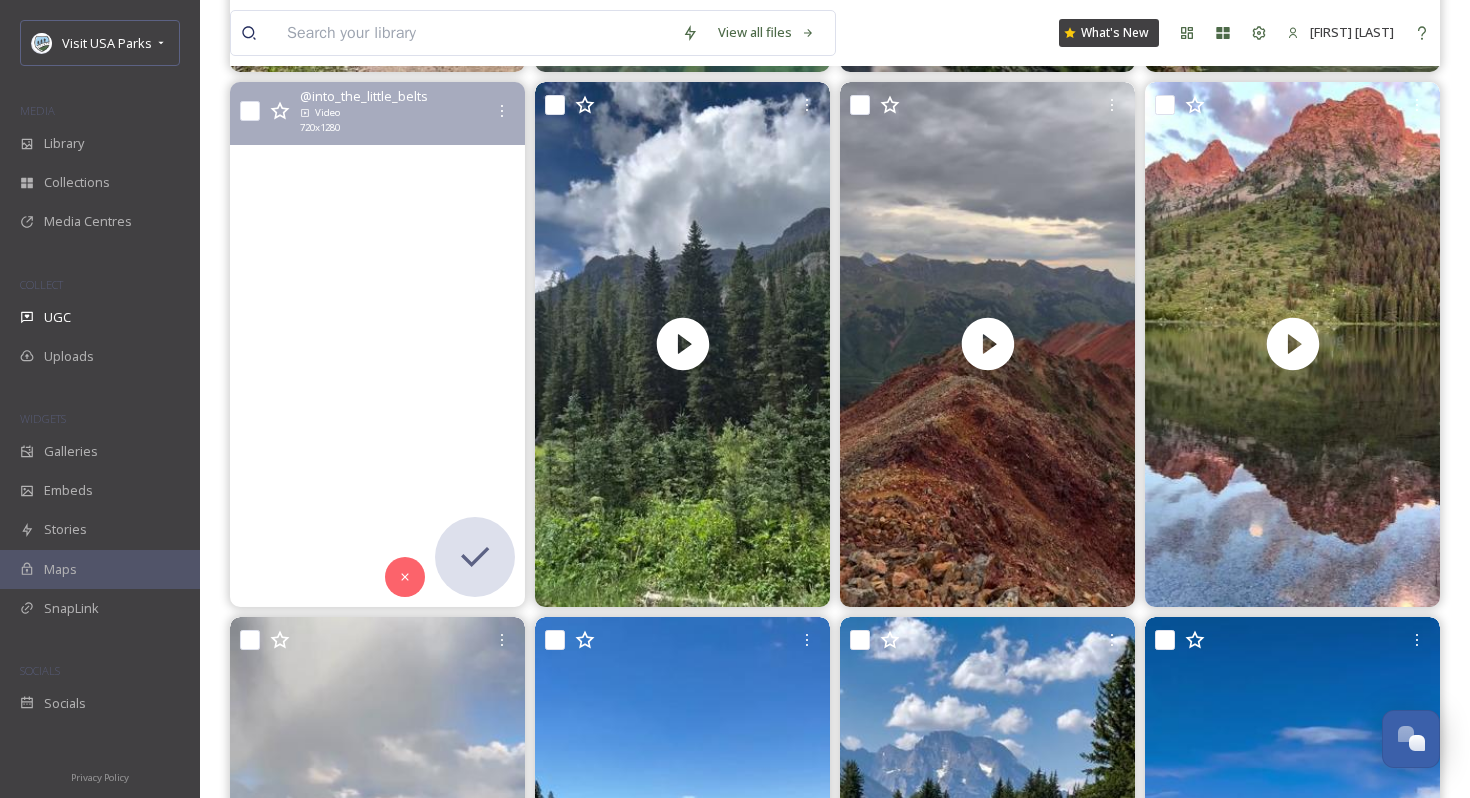 click at bounding box center [377, 344] 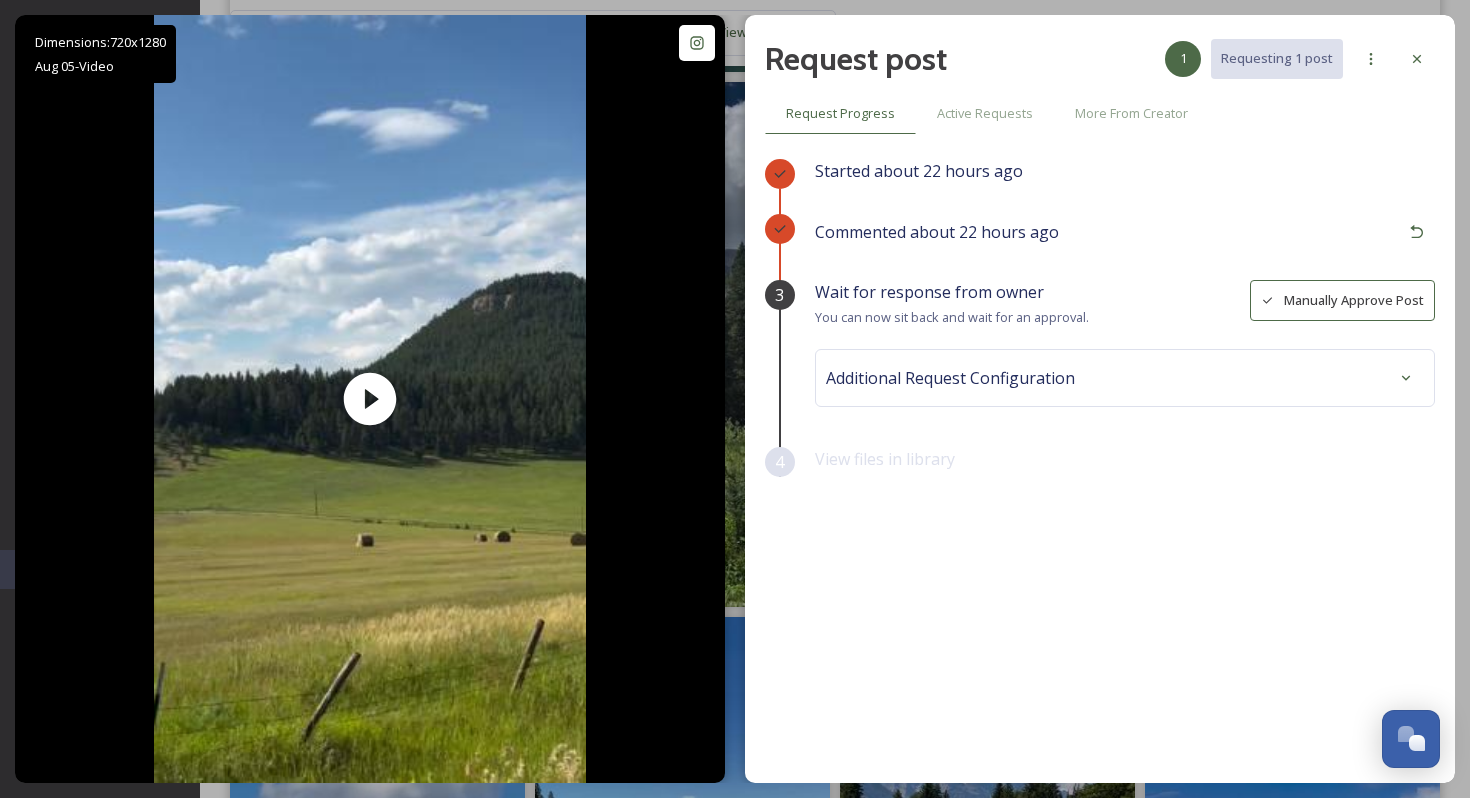 click on "Manually Approve Post" at bounding box center [1342, 300] 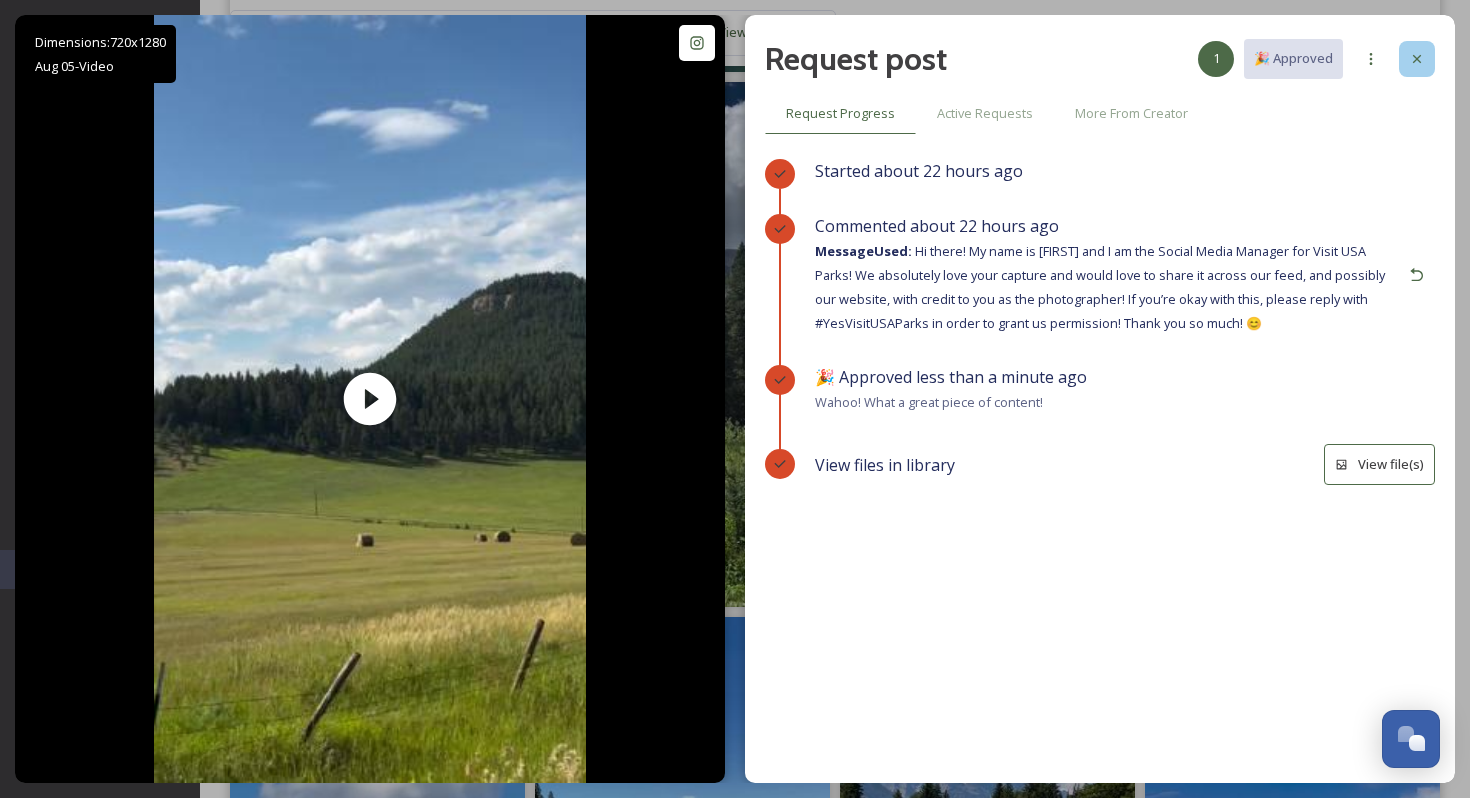 click at bounding box center (1417, 59) 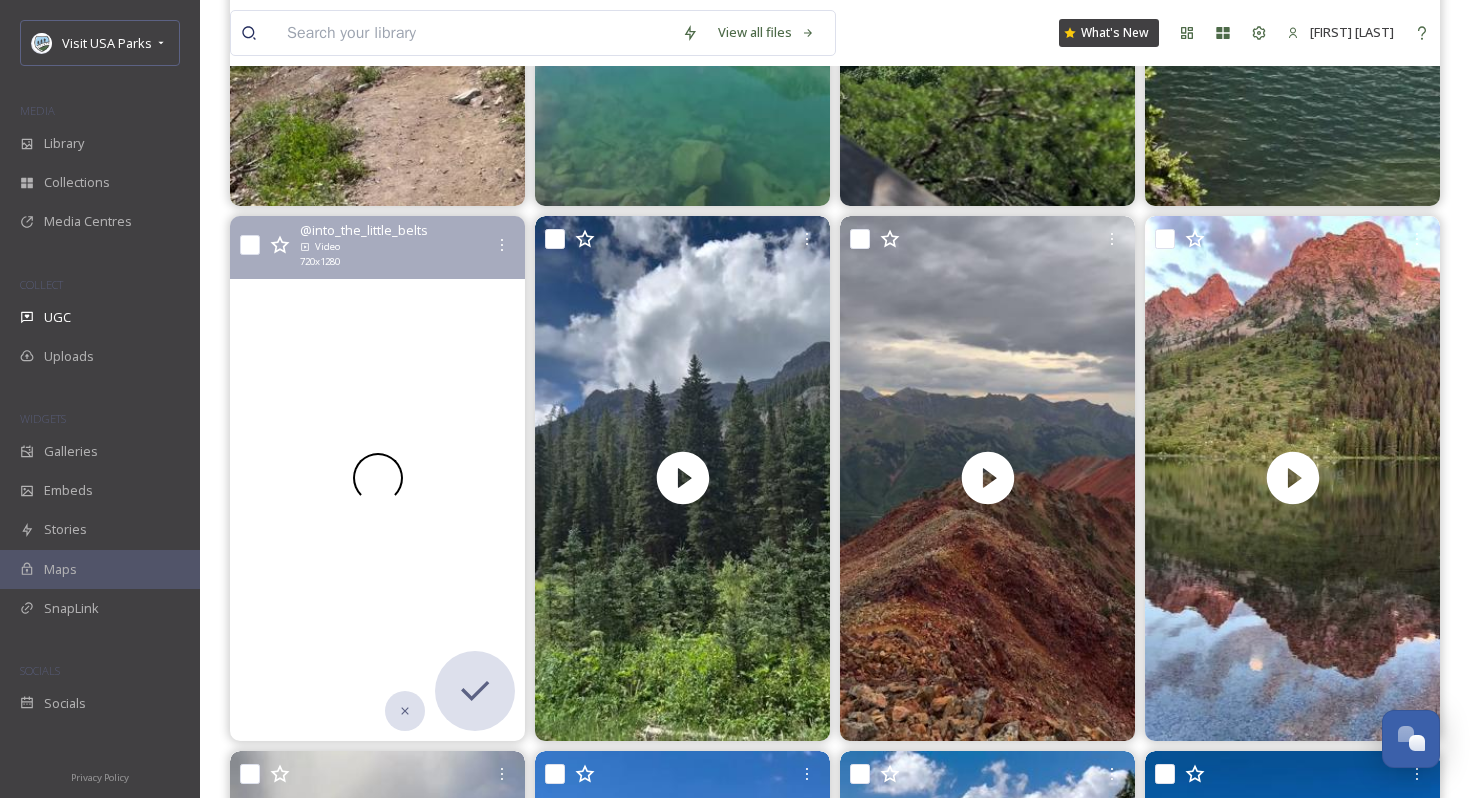 scroll, scrollTop: 1231, scrollLeft: 0, axis: vertical 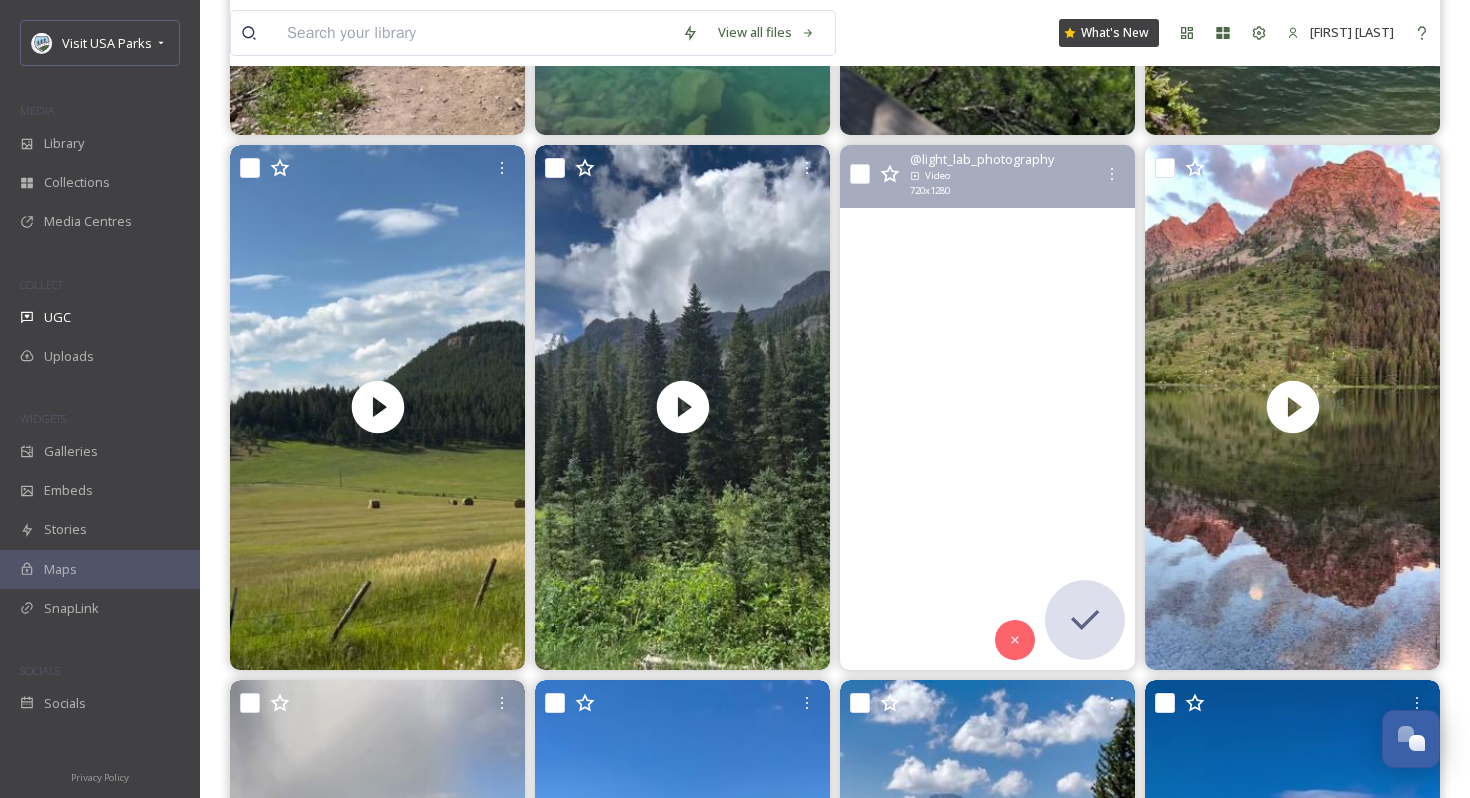 click at bounding box center [987, 407] 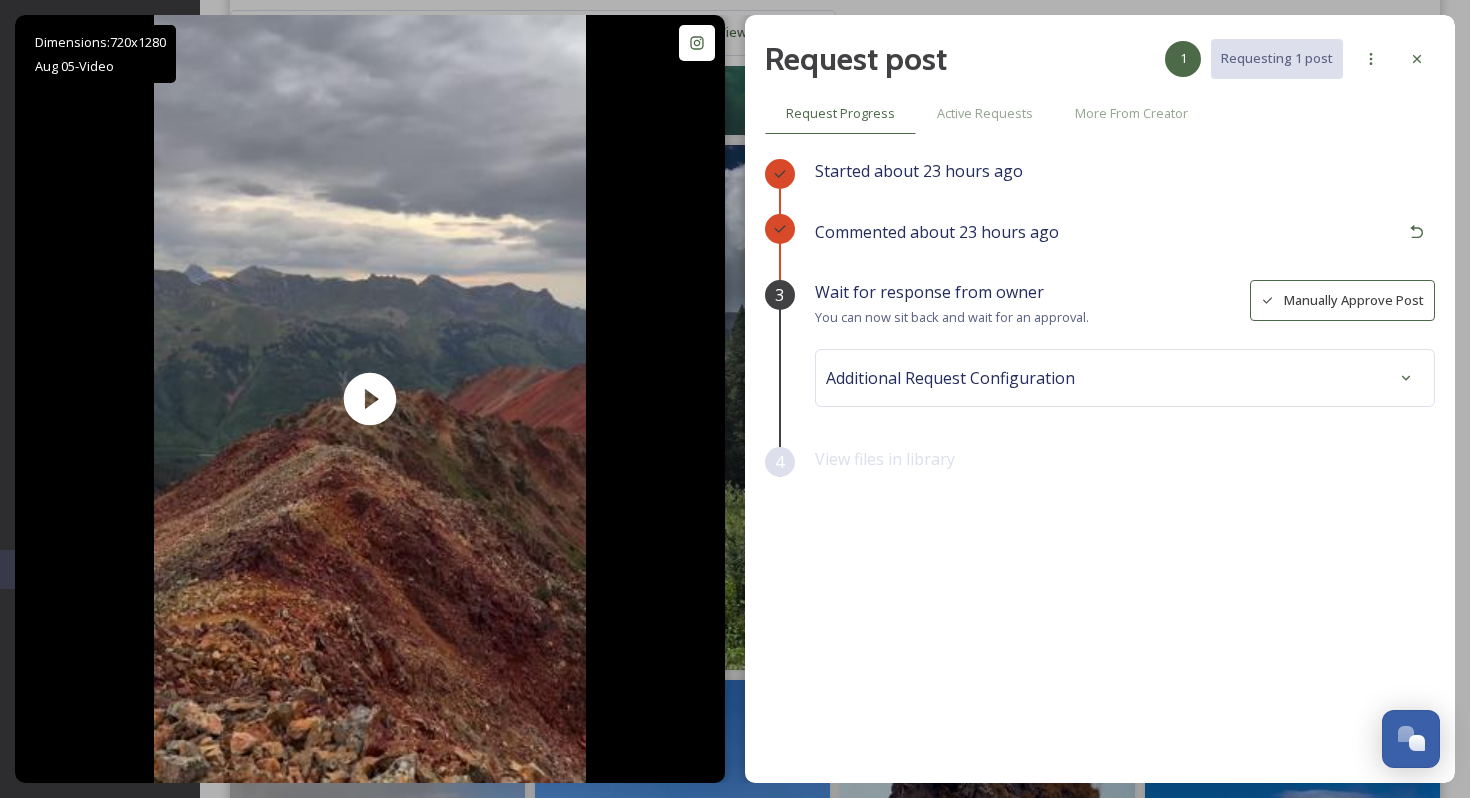click on "Manually Approve Post" at bounding box center [1342, 300] 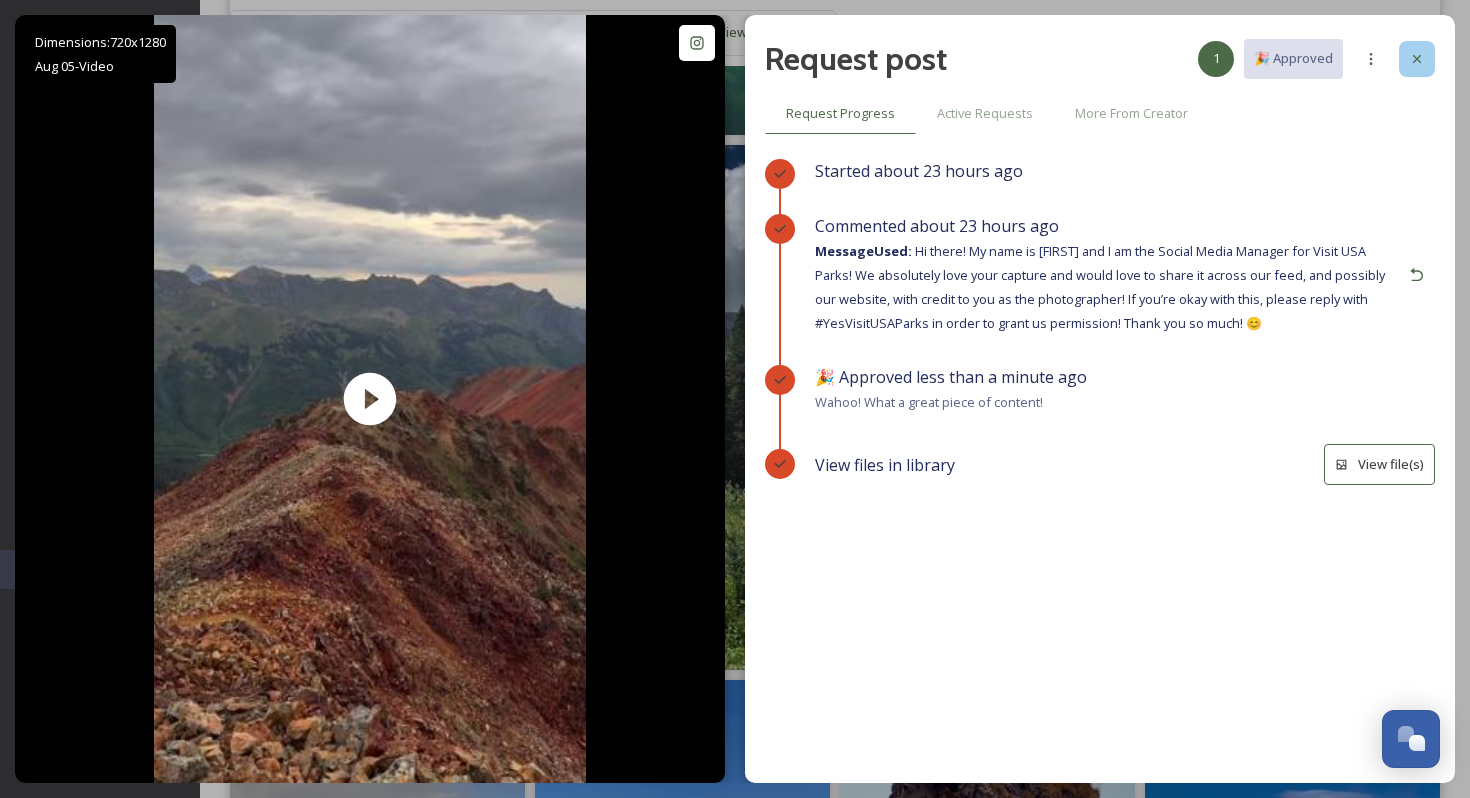 click at bounding box center [1417, 59] 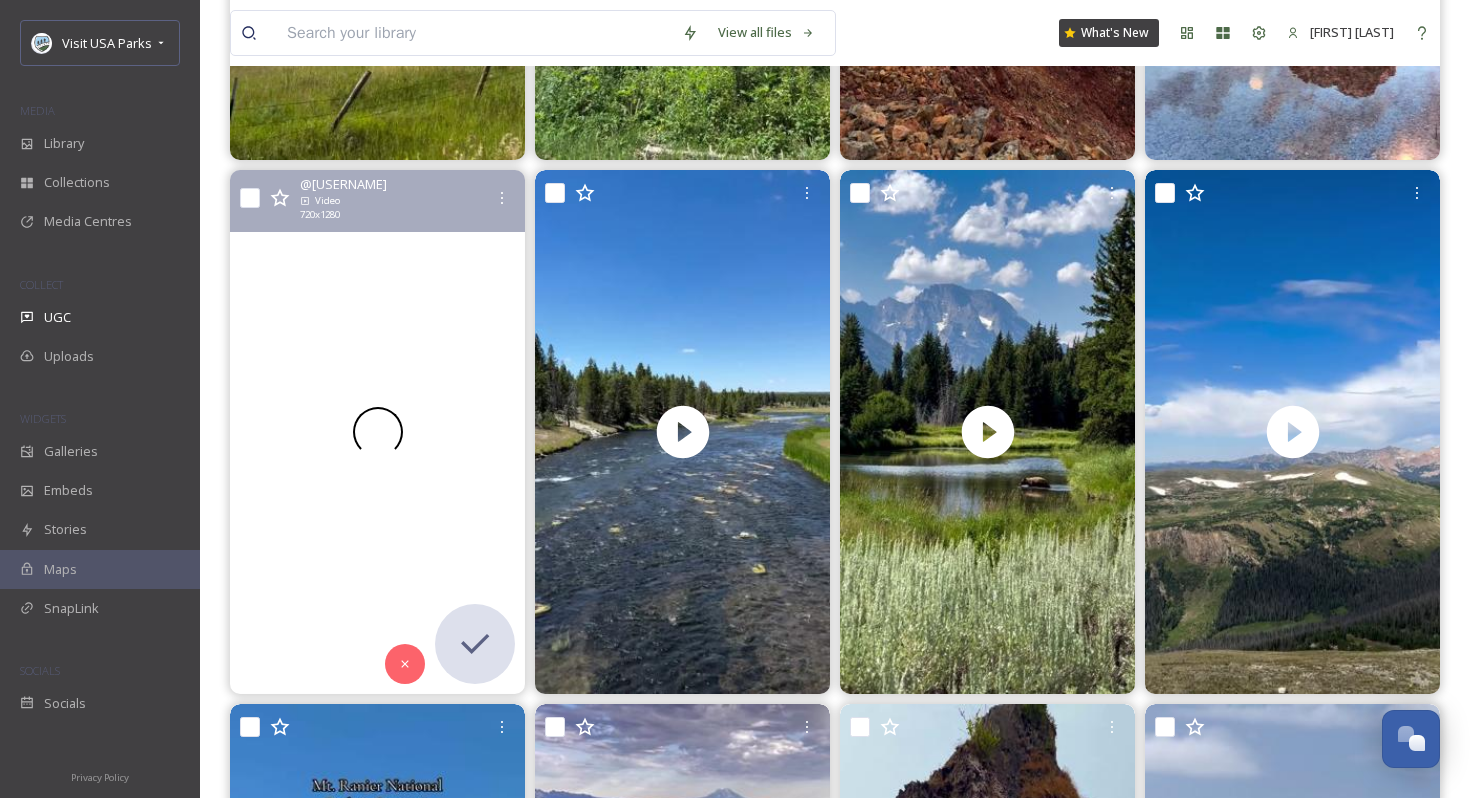 scroll, scrollTop: 1744, scrollLeft: 0, axis: vertical 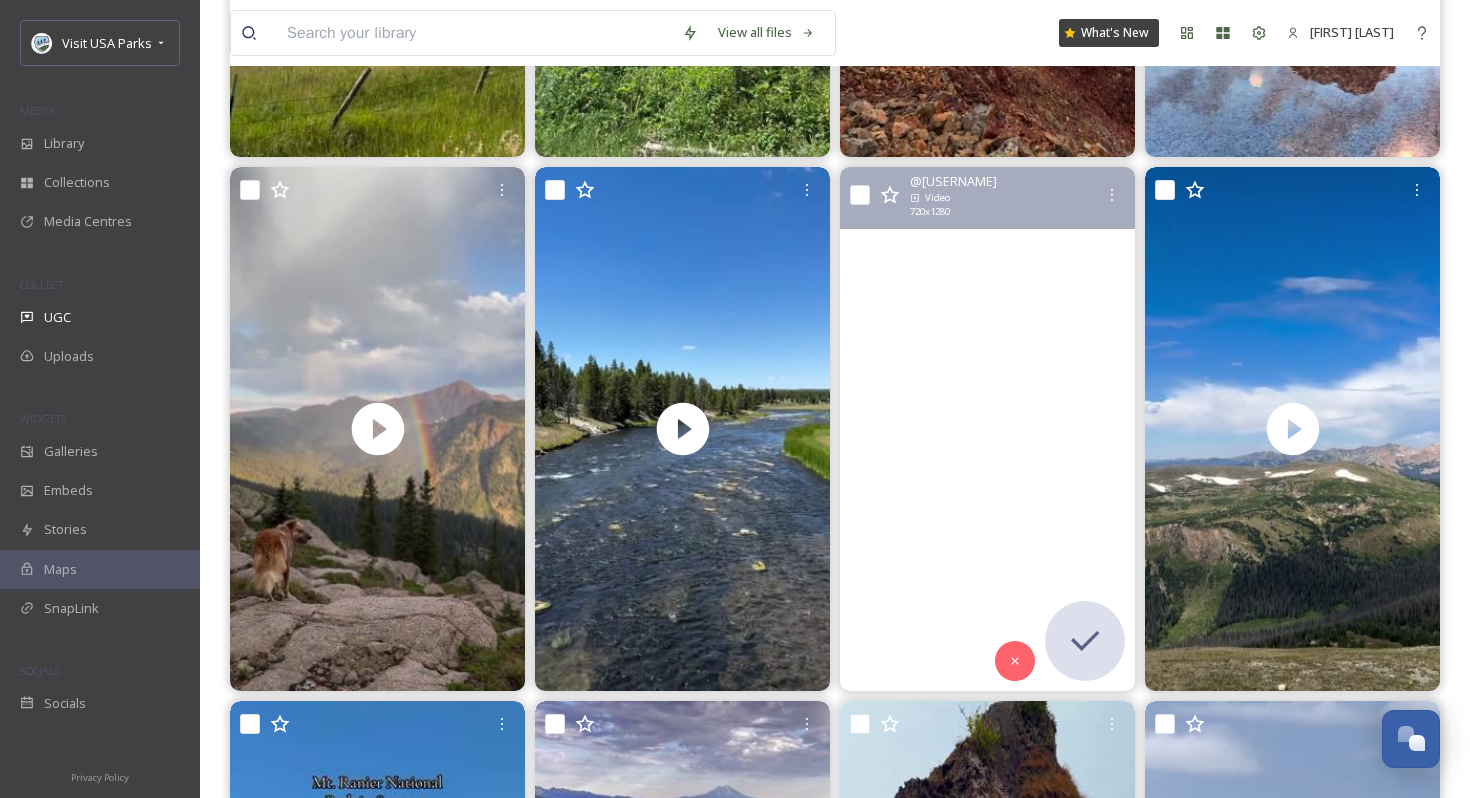 click at bounding box center (987, 429) 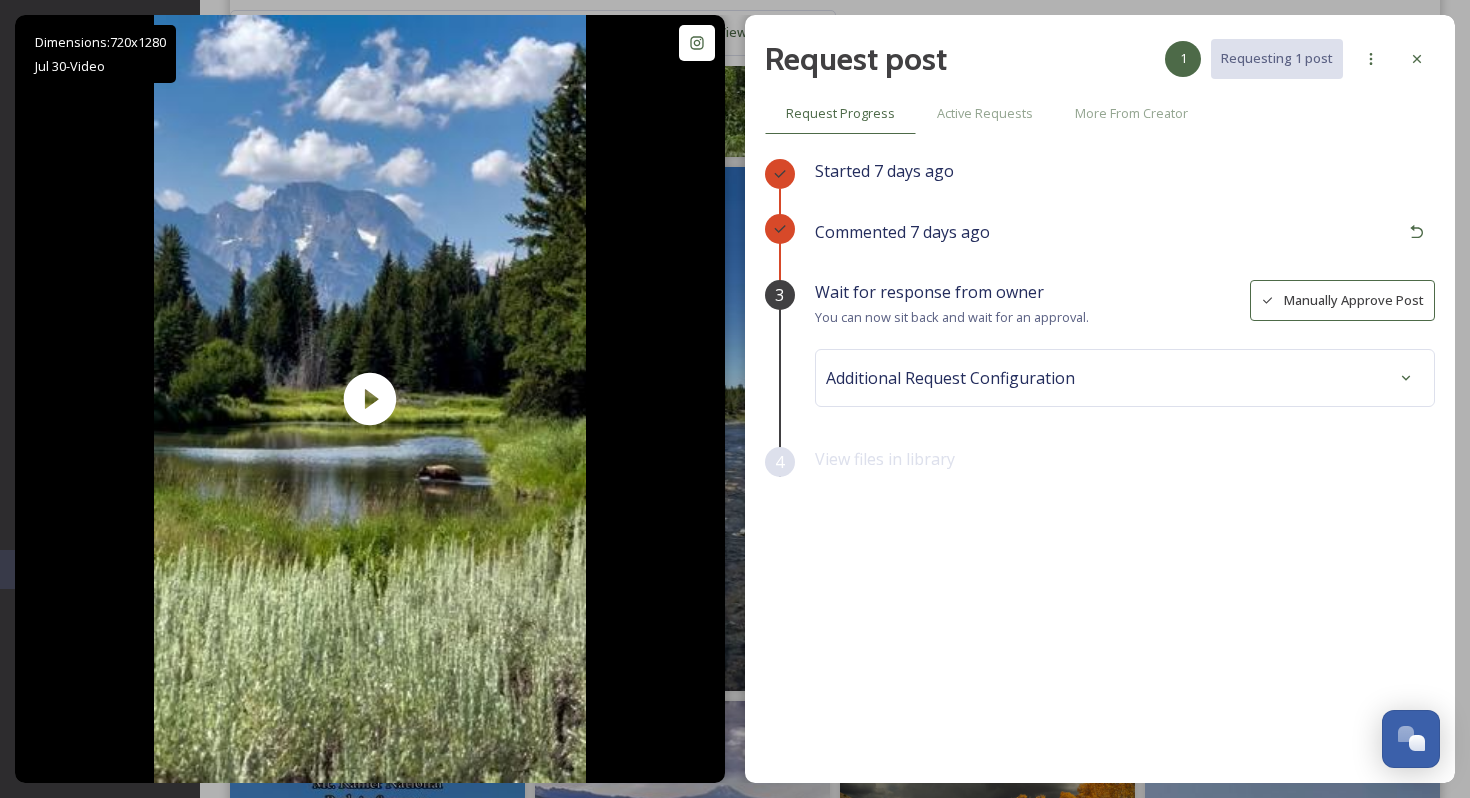 click on "Manually Approve Post" at bounding box center [1342, 300] 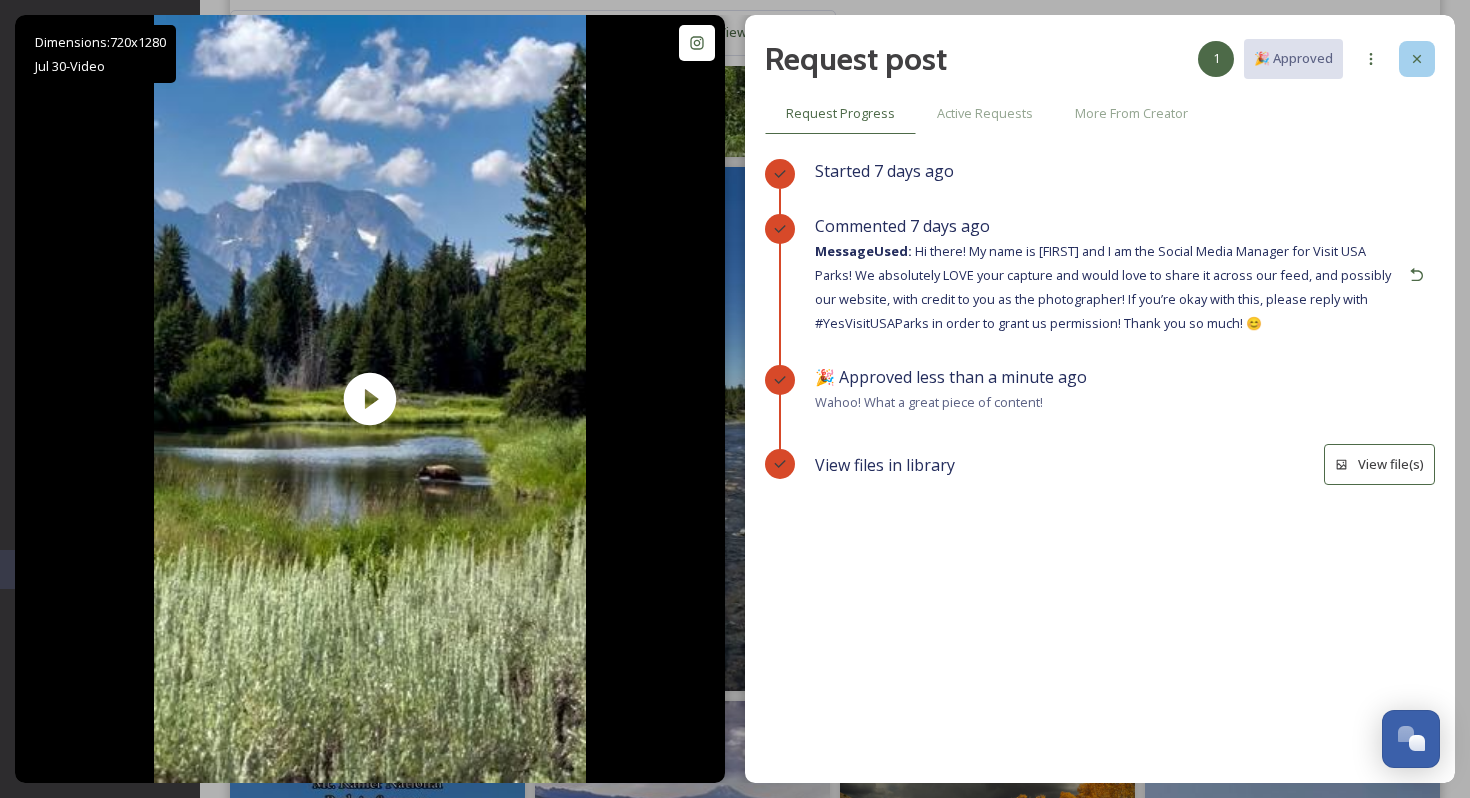 click at bounding box center [1417, 59] 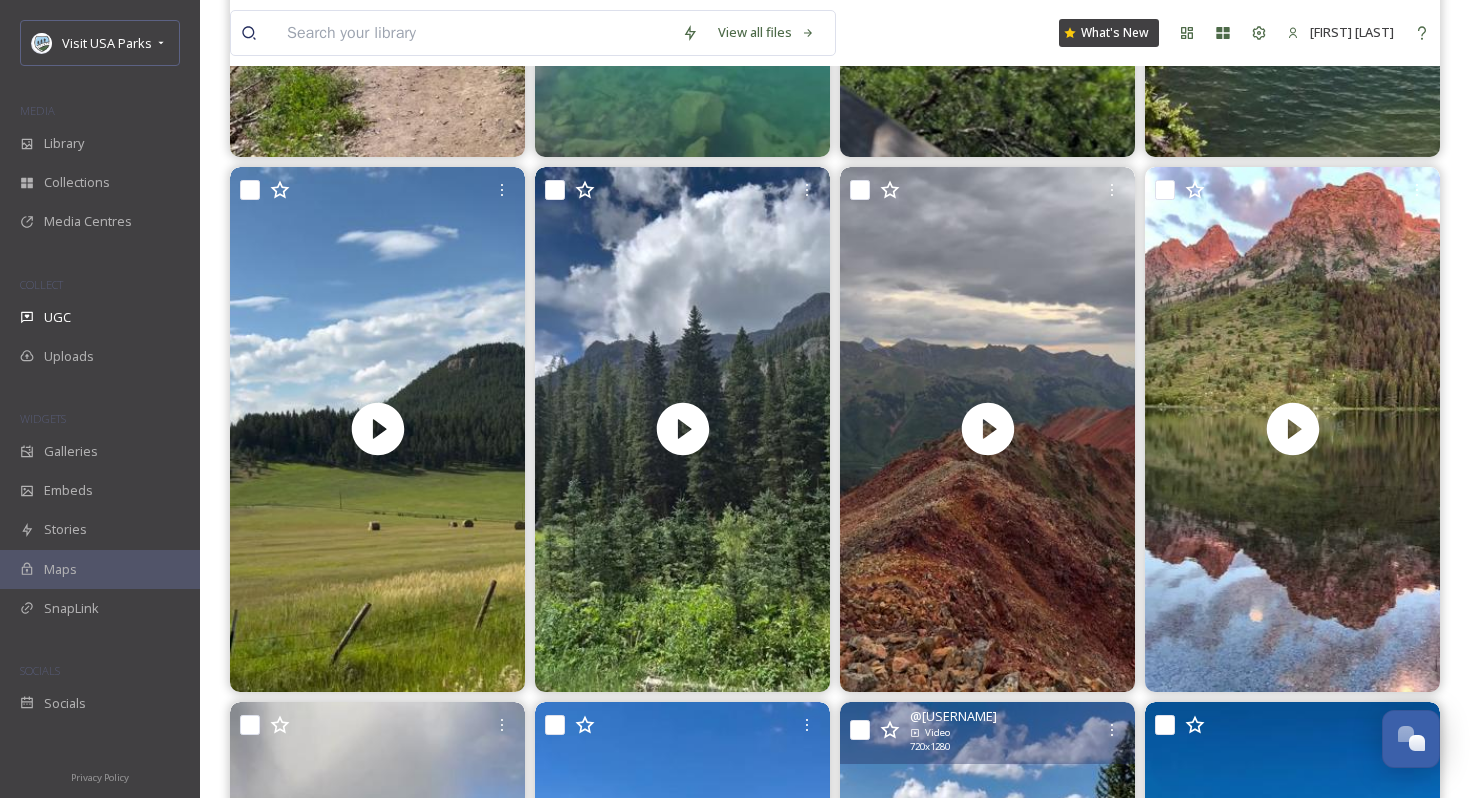 scroll, scrollTop: 0, scrollLeft: 0, axis: both 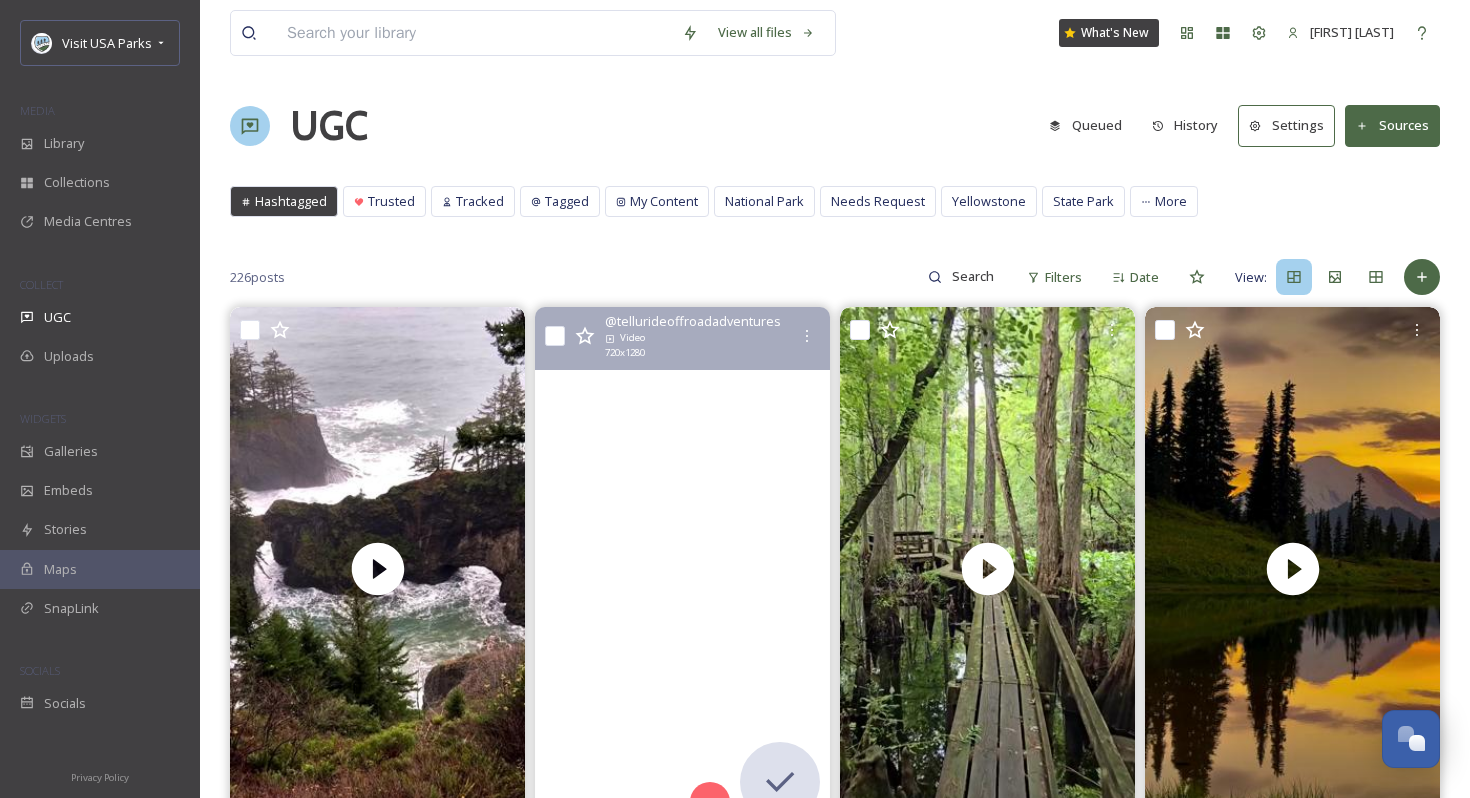 click at bounding box center [682, 569] 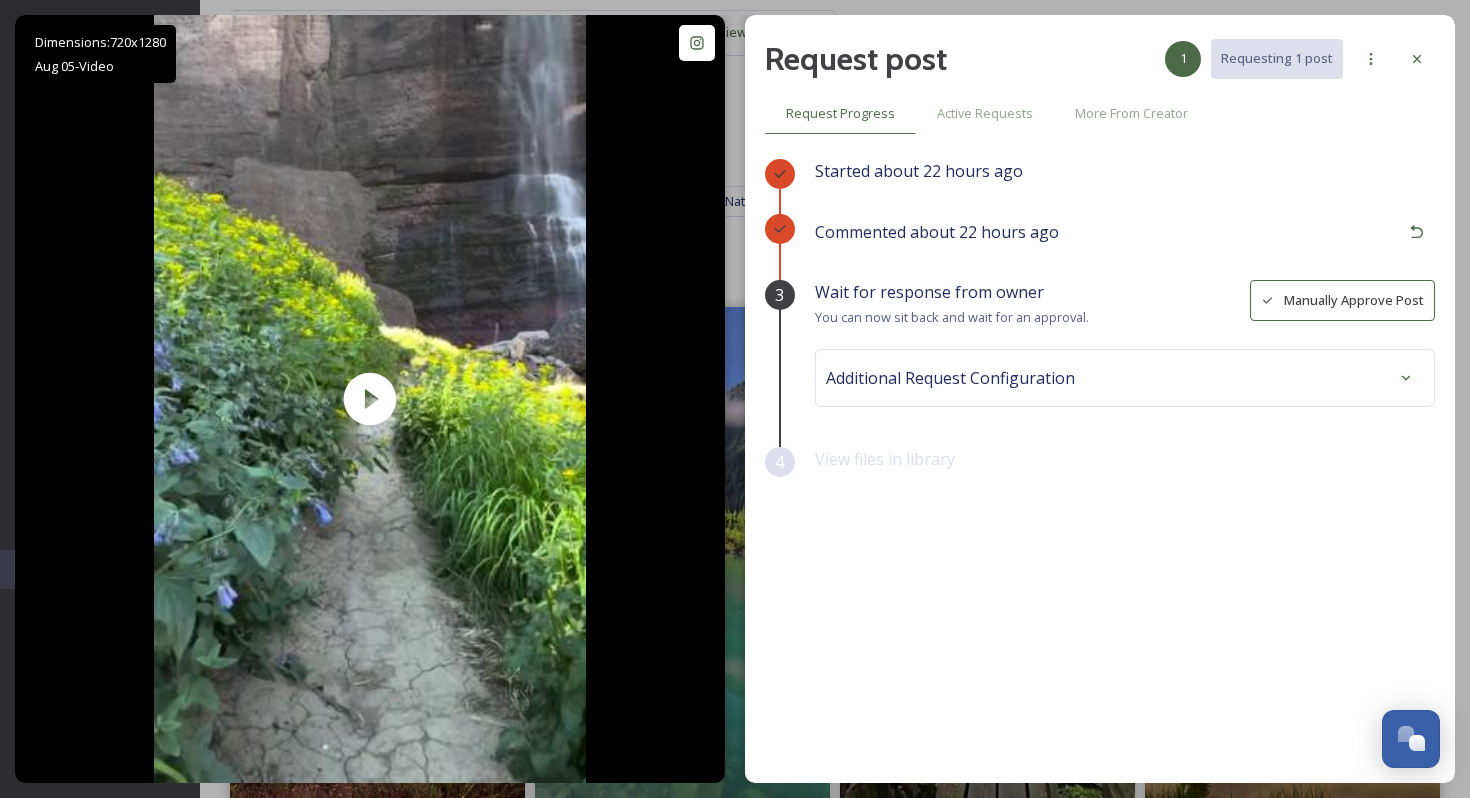 click on "Manually Approve Post" at bounding box center (1342, 300) 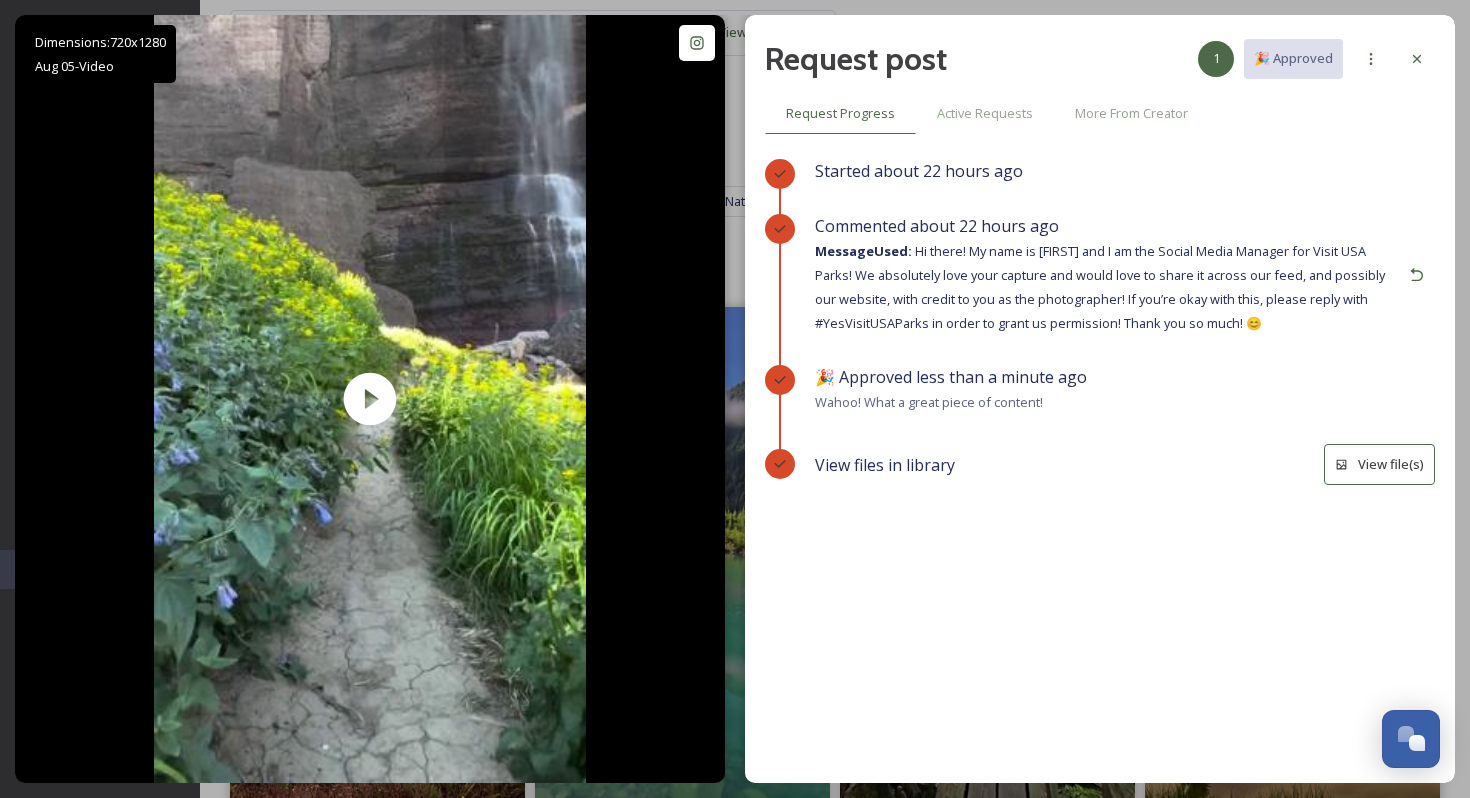 click on "Request post 1 🎉  Approved" at bounding box center [1100, 59] 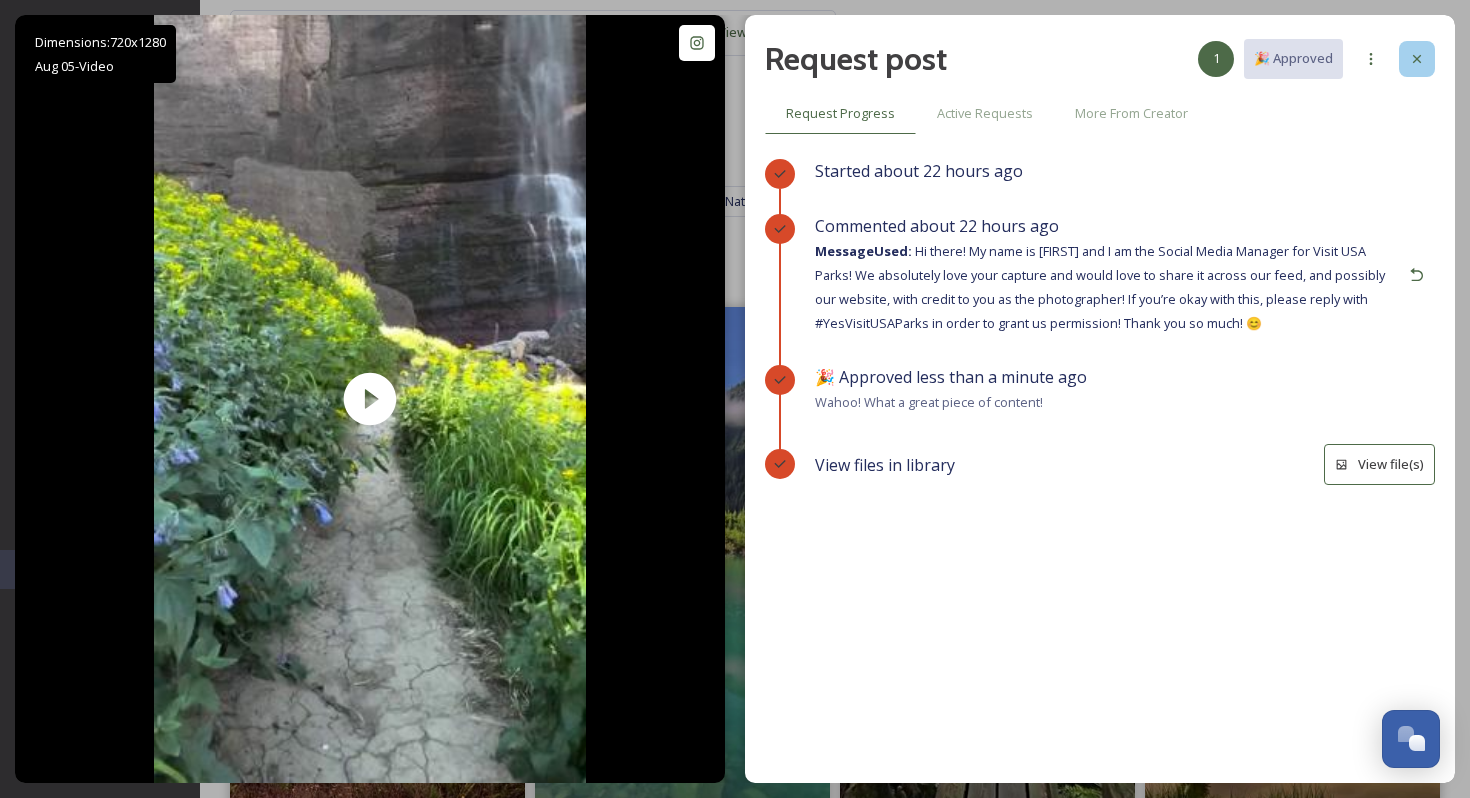 click 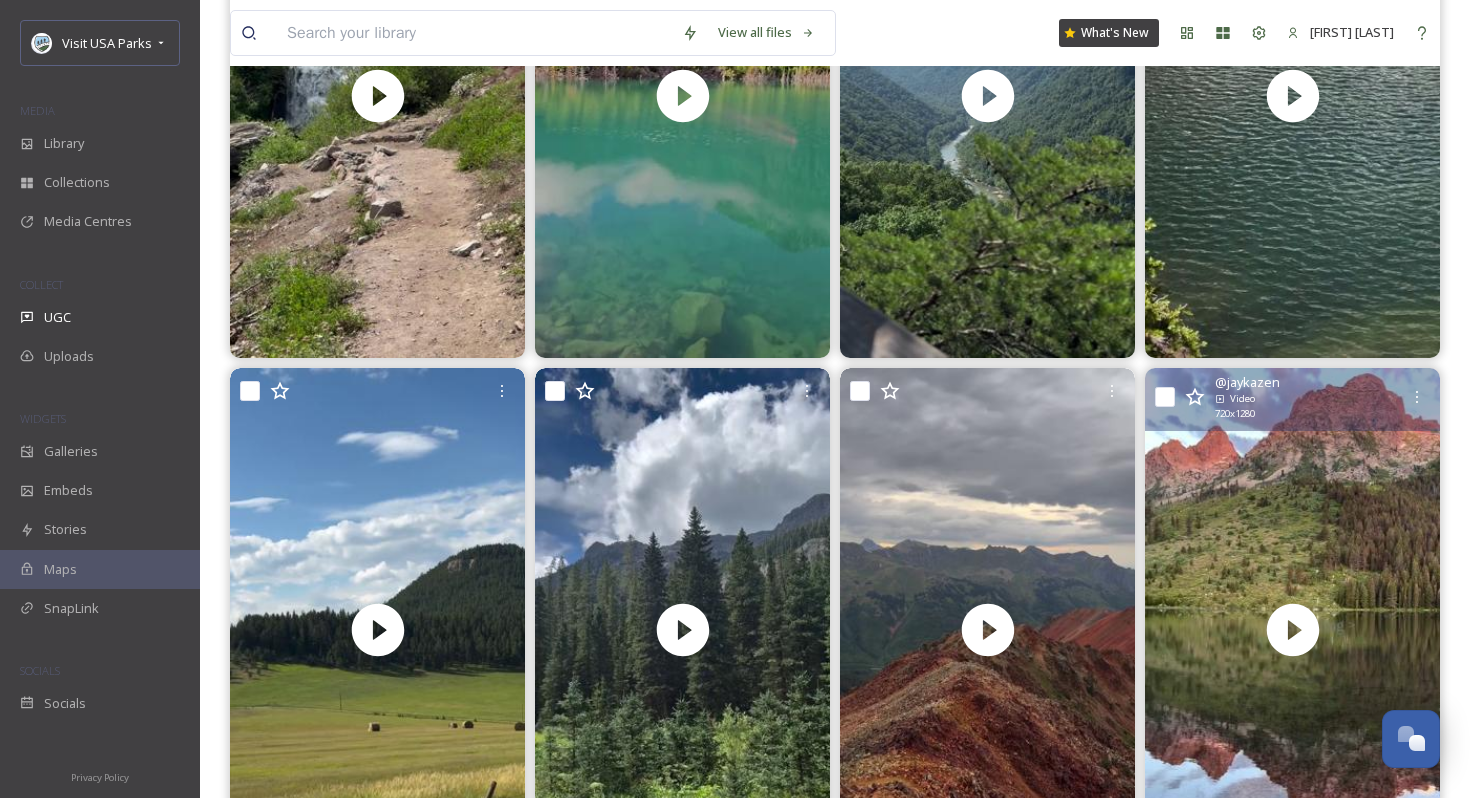 scroll, scrollTop: 1152, scrollLeft: 0, axis: vertical 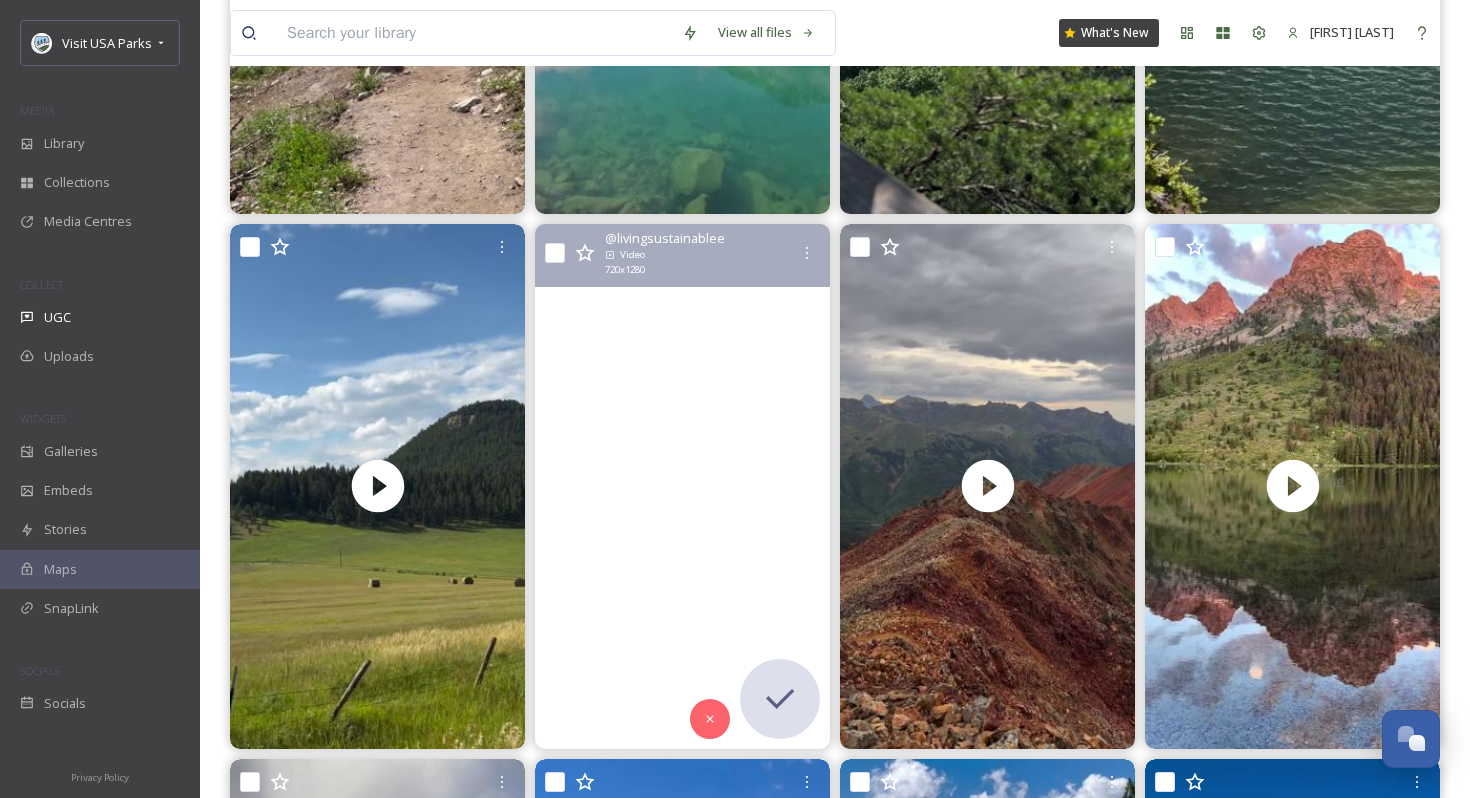 click at bounding box center [682, 486] 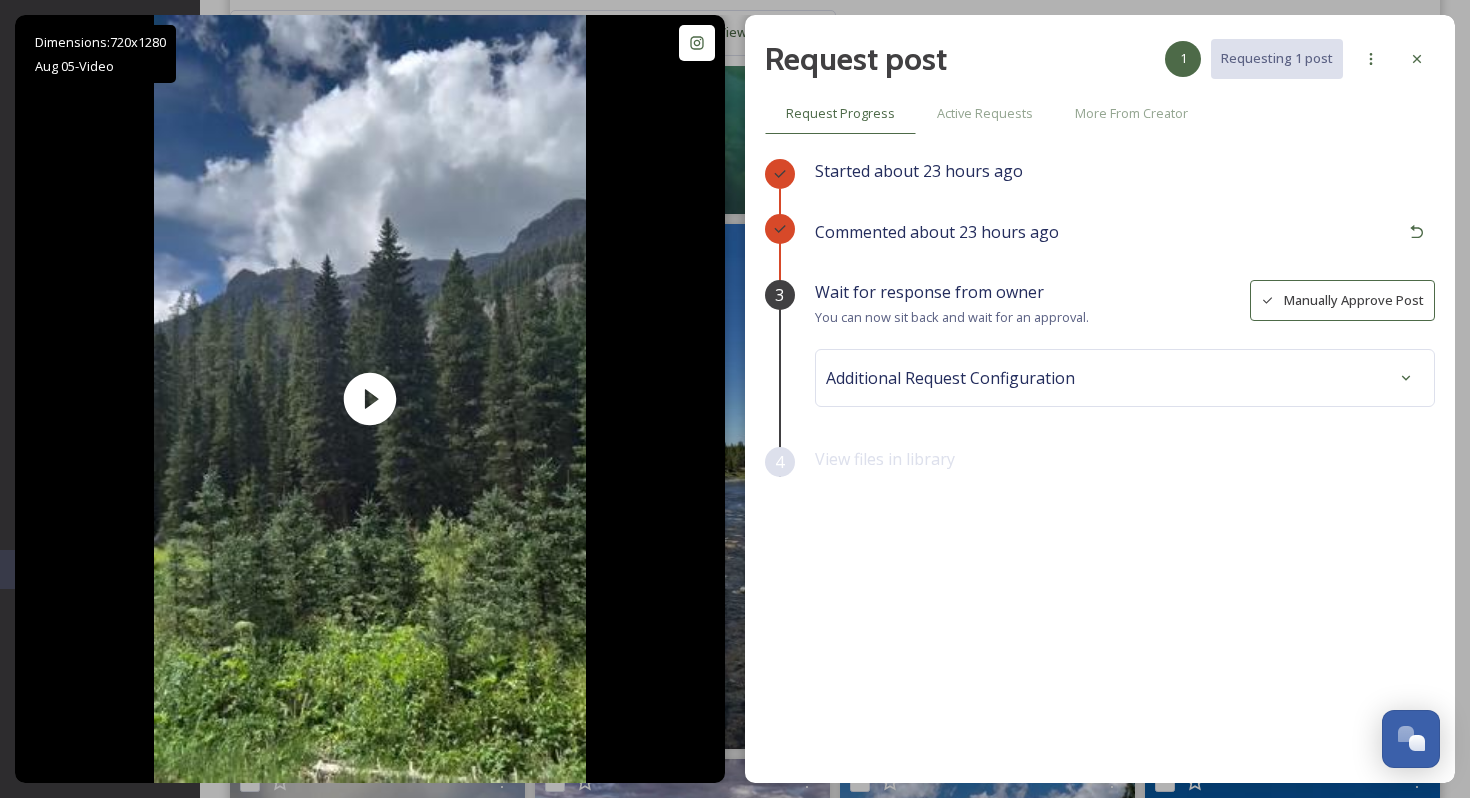 click on "Manually Approve Post" at bounding box center [1342, 300] 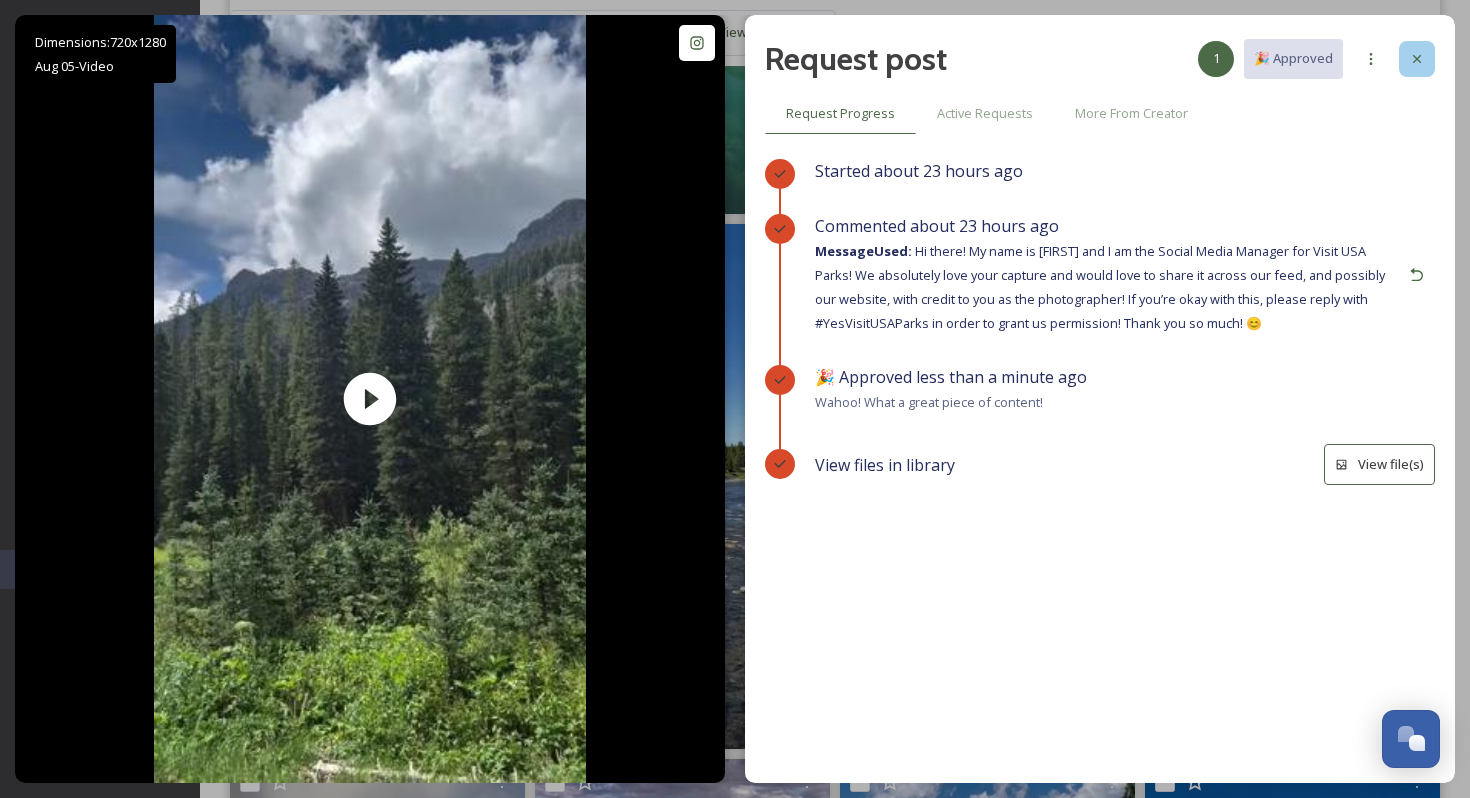 click 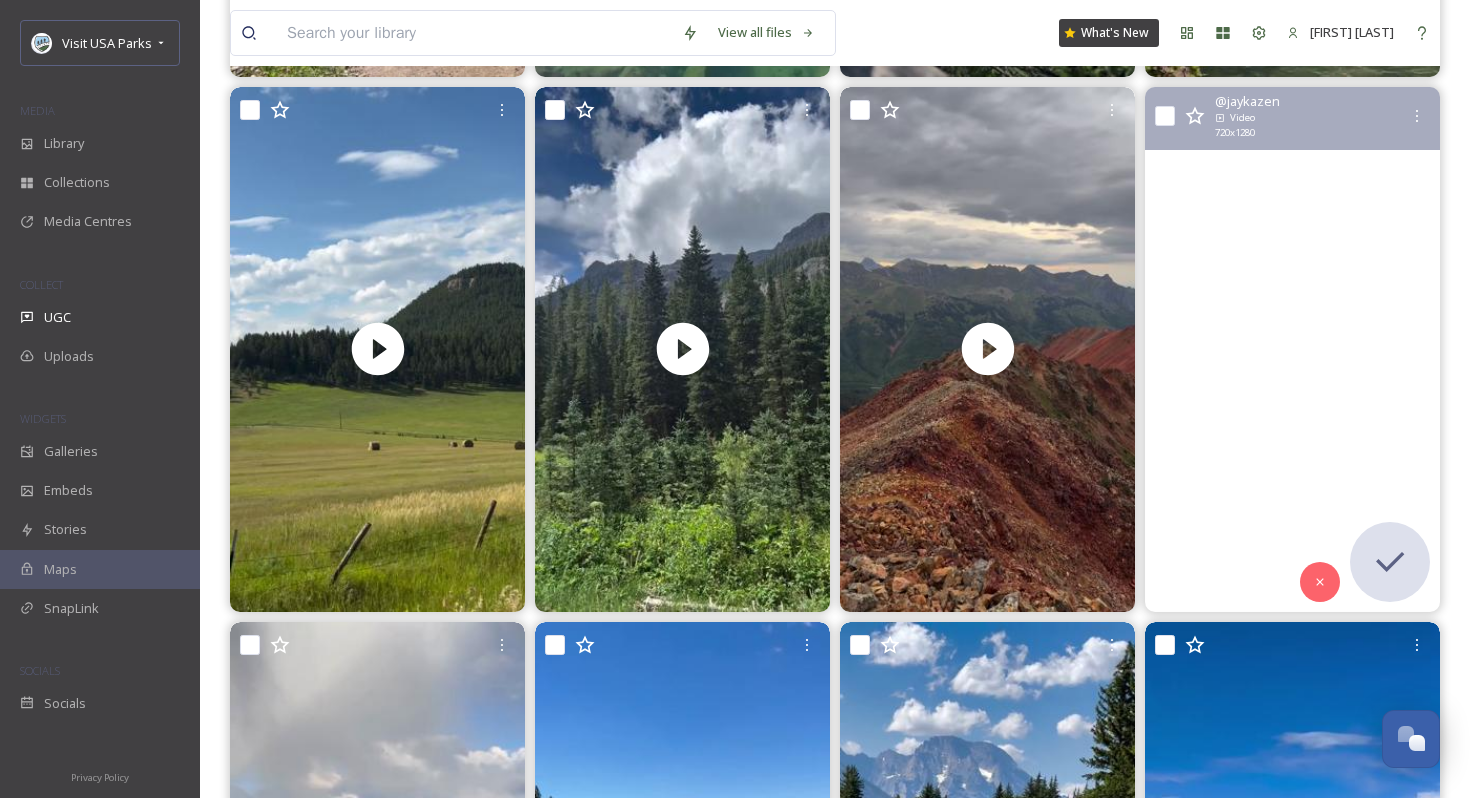 scroll, scrollTop: 1330, scrollLeft: 0, axis: vertical 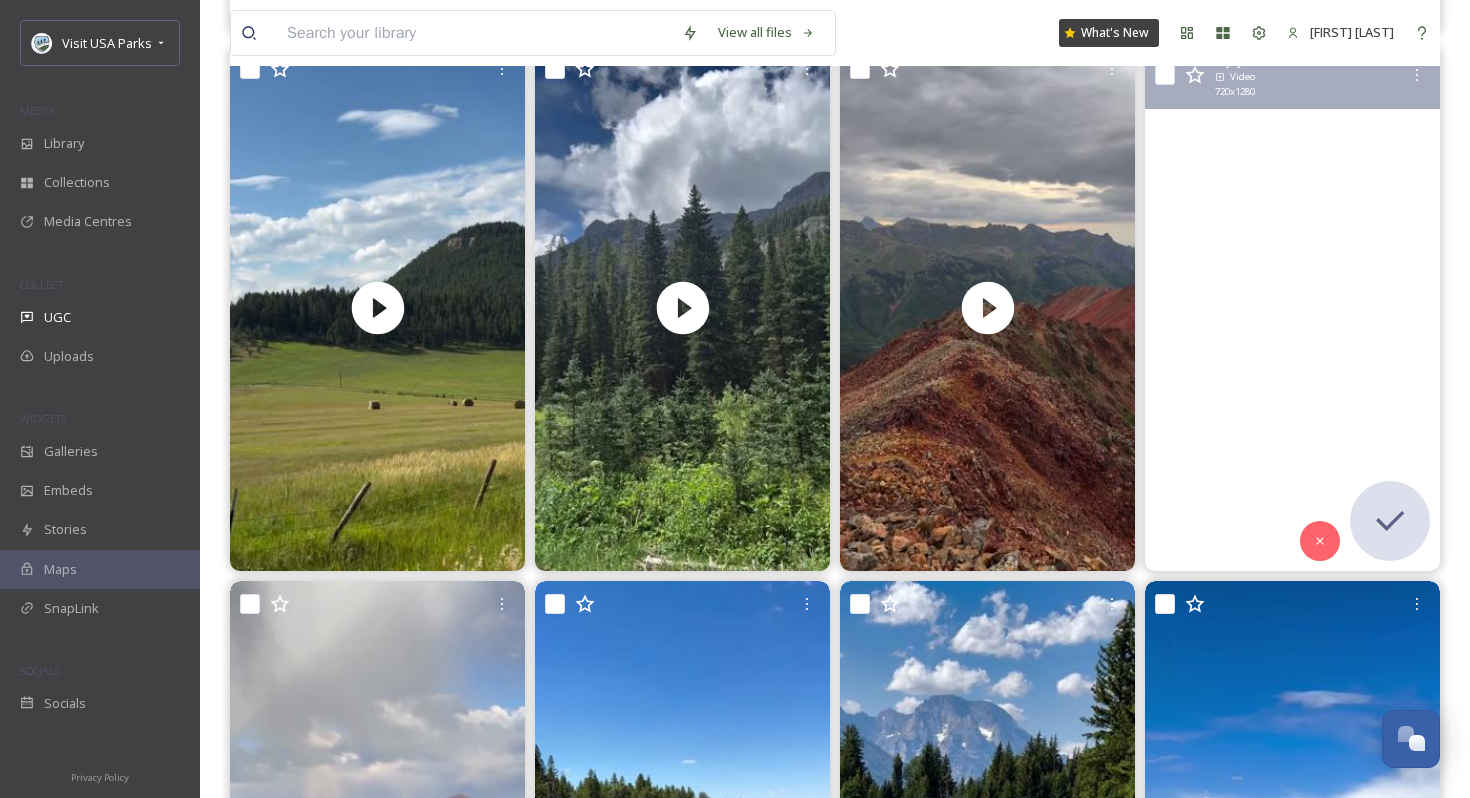 click at bounding box center (1292, 308) 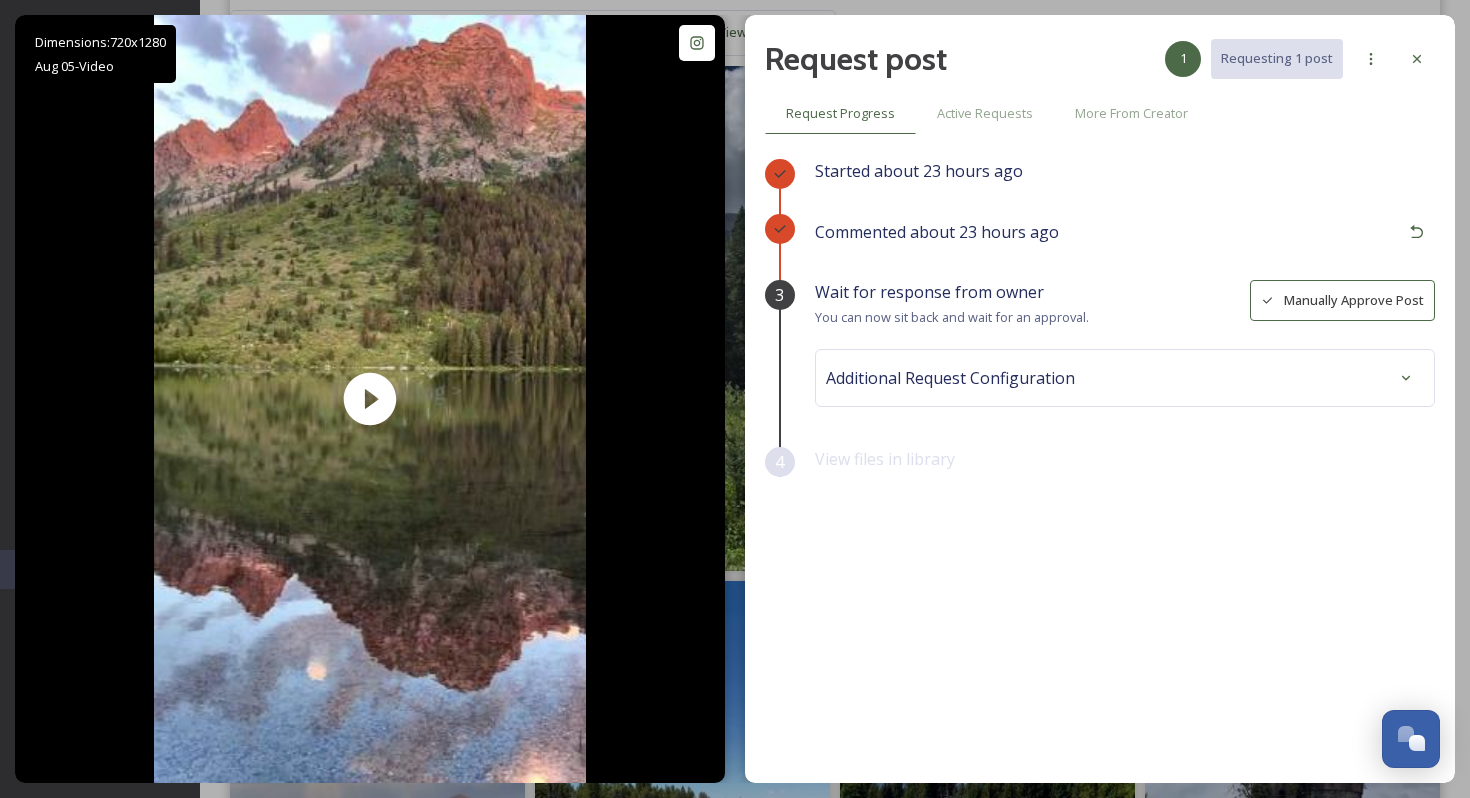 click on "Manually Approve Post" at bounding box center [1342, 300] 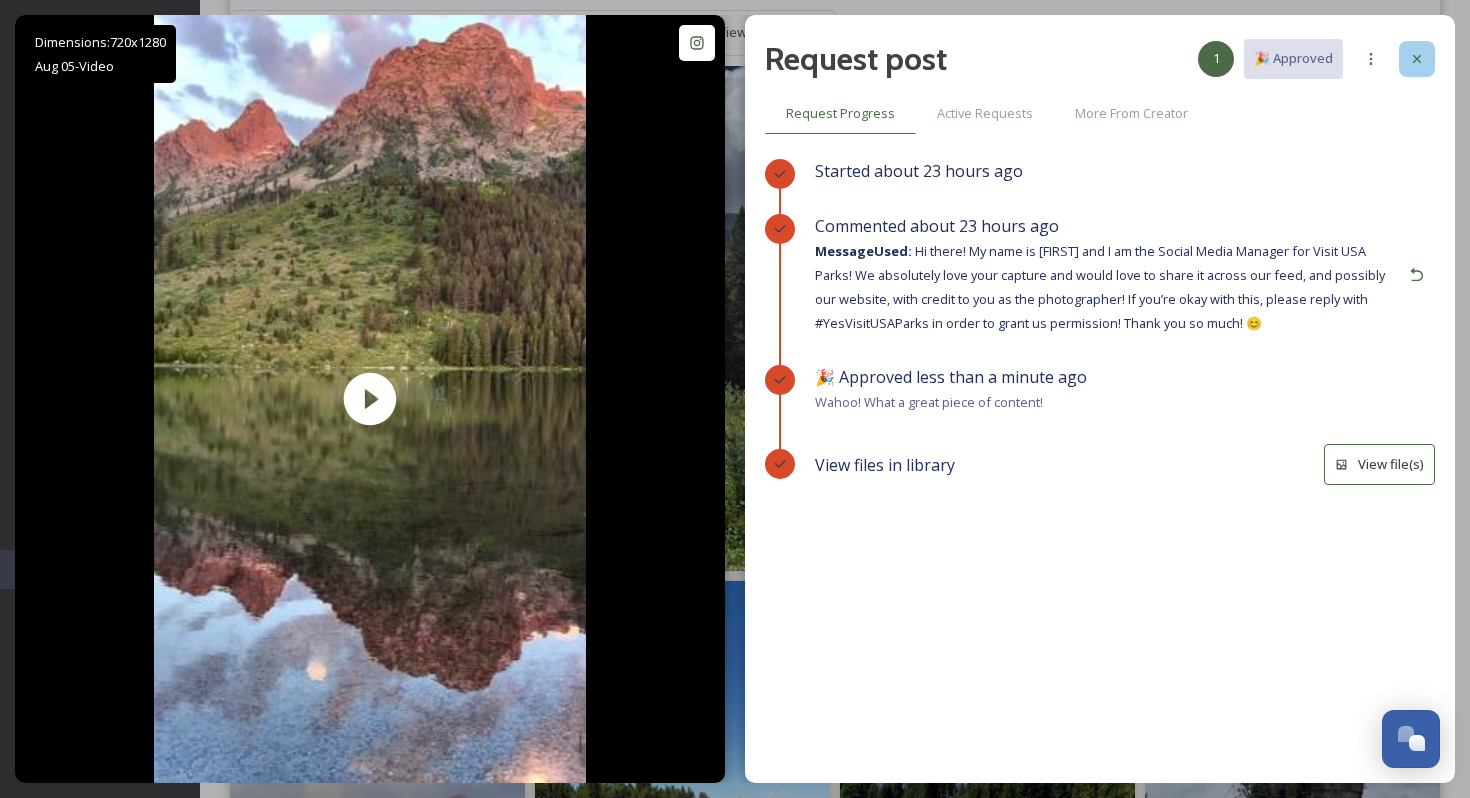 click at bounding box center [1417, 59] 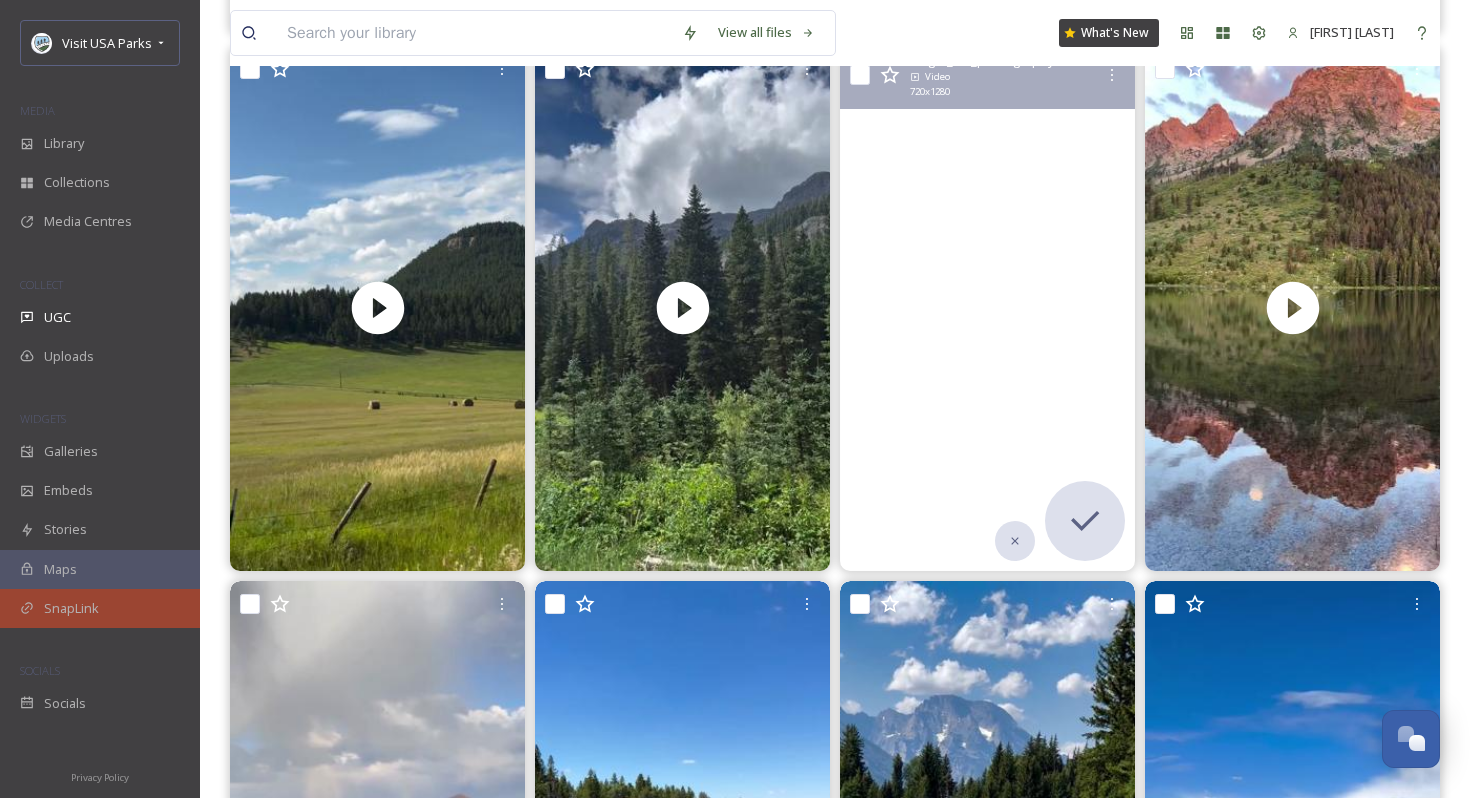 click on "SnapLink" at bounding box center (100, 608) 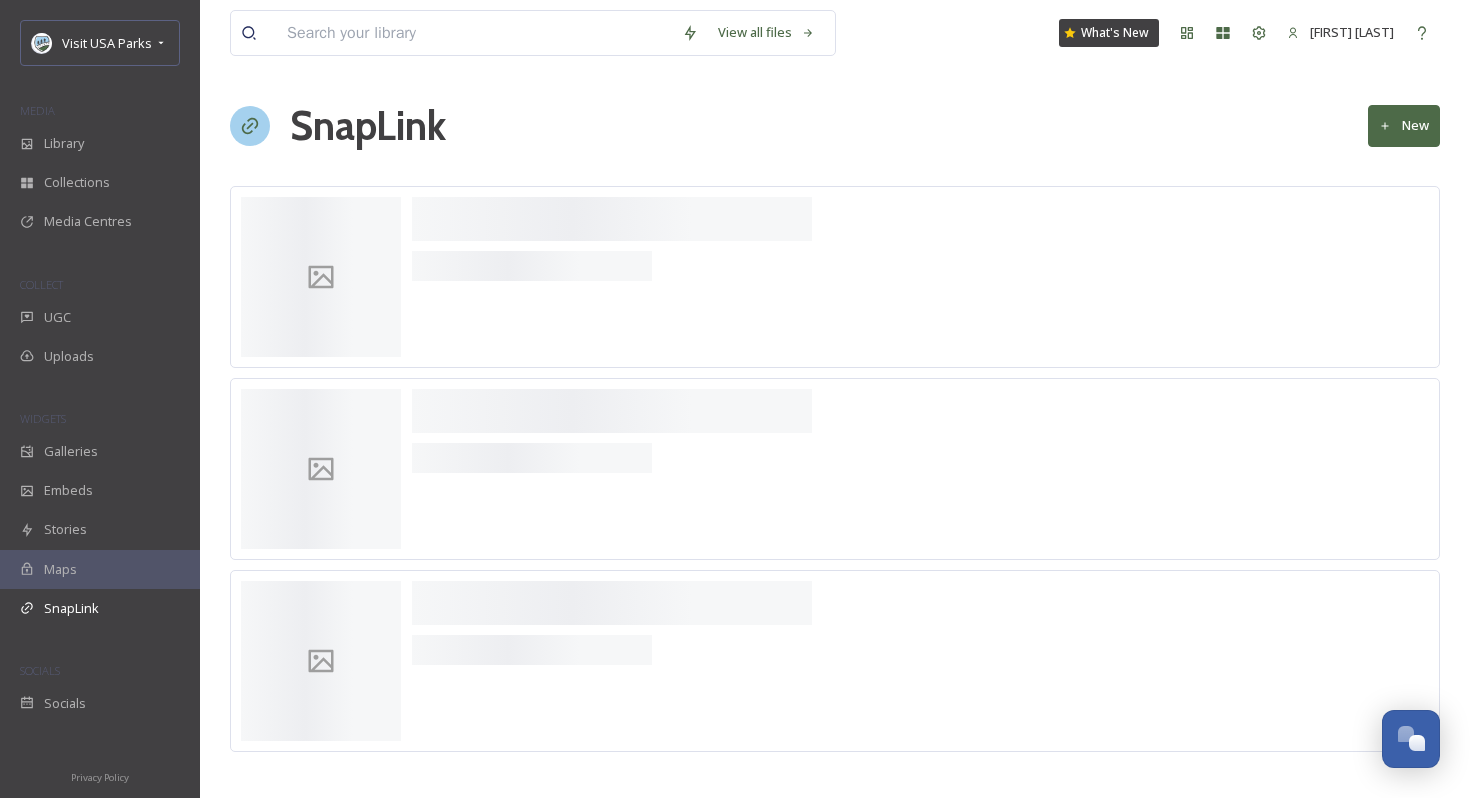 scroll, scrollTop: 0, scrollLeft: 0, axis: both 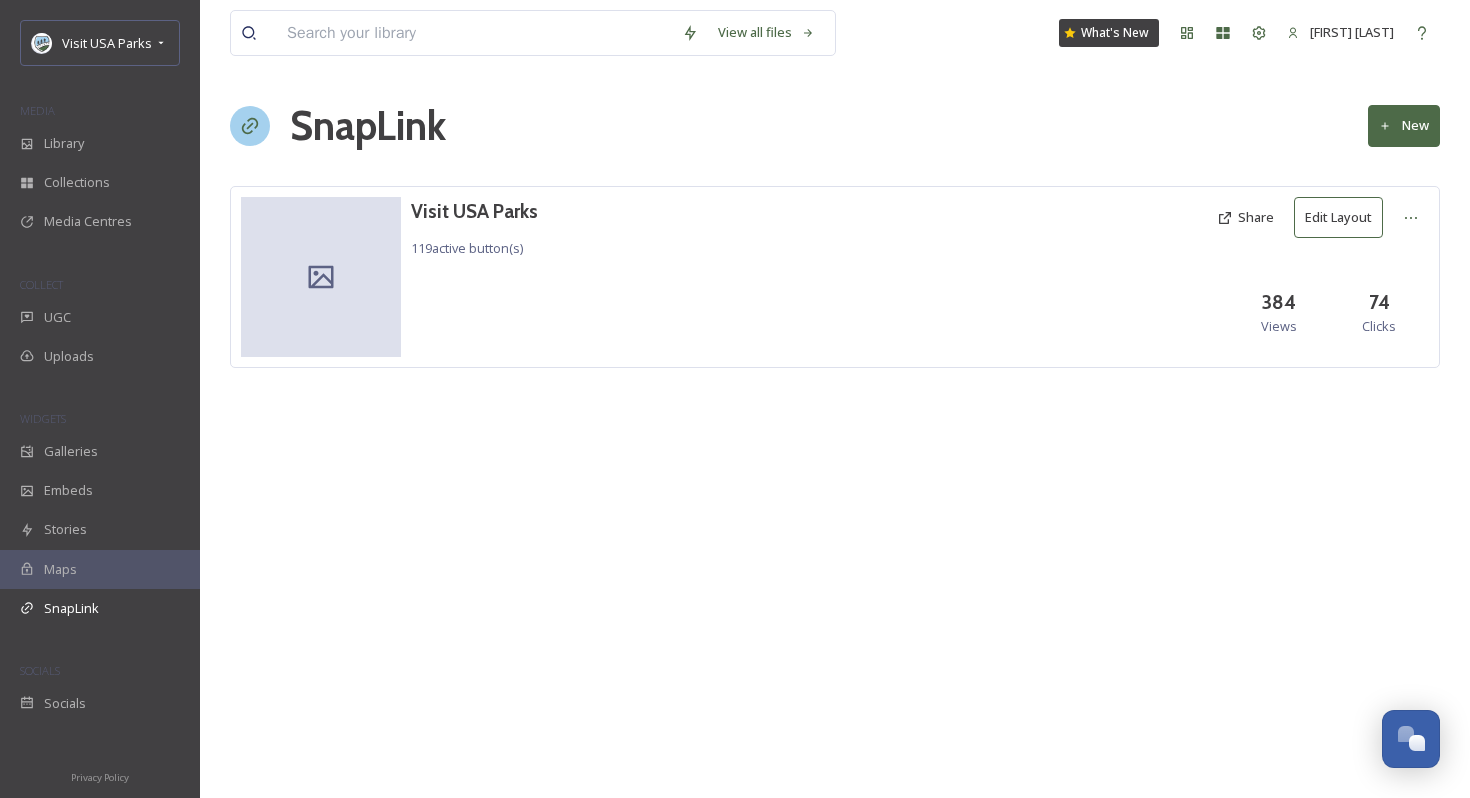 click on "Visit USA Parks 119 active button(s) Share Edit Layout 384 Views 74 Clicks" at bounding box center (835, 277) 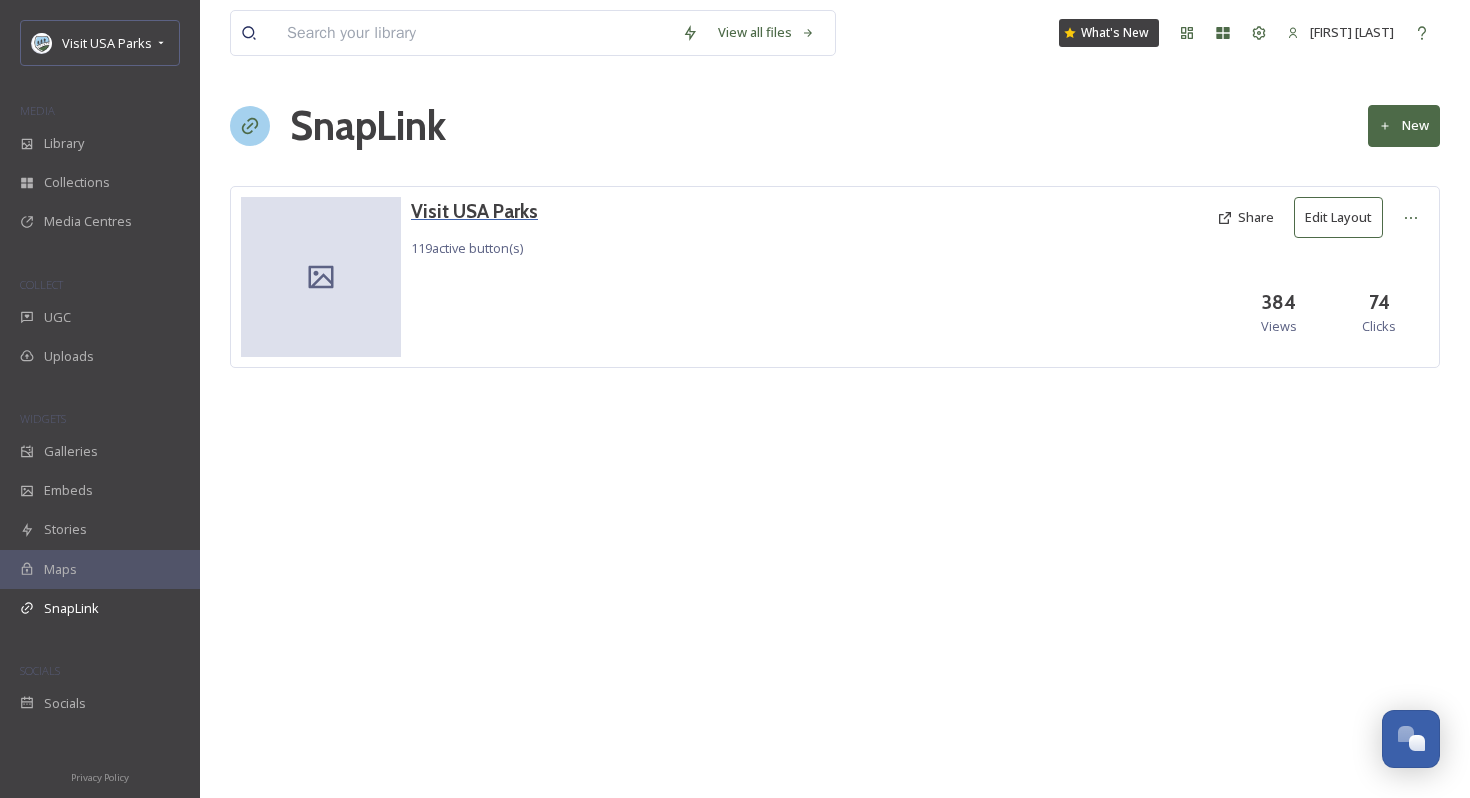 click on "Visit USA Parks" at bounding box center (474, 211) 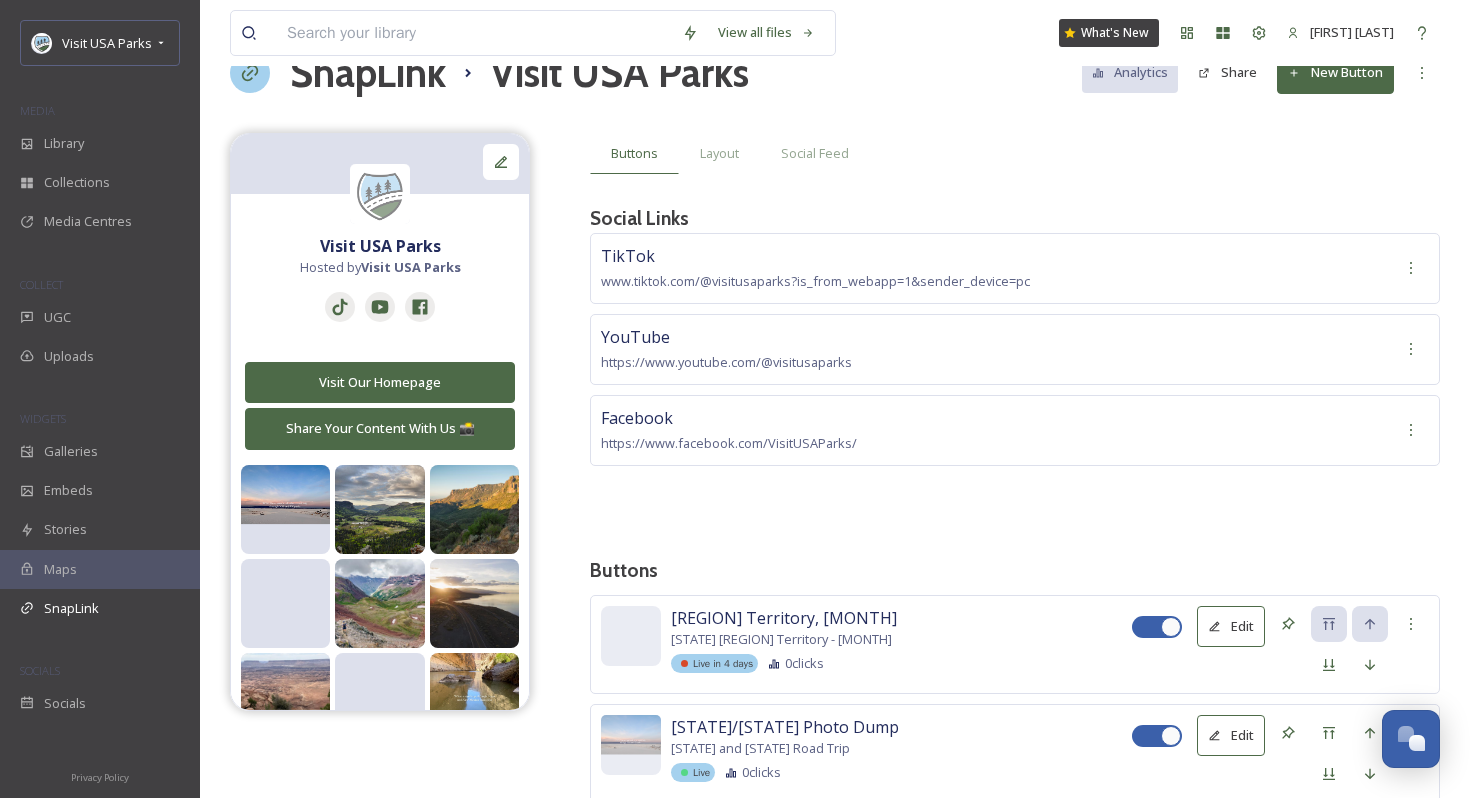scroll, scrollTop: 29, scrollLeft: 0, axis: vertical 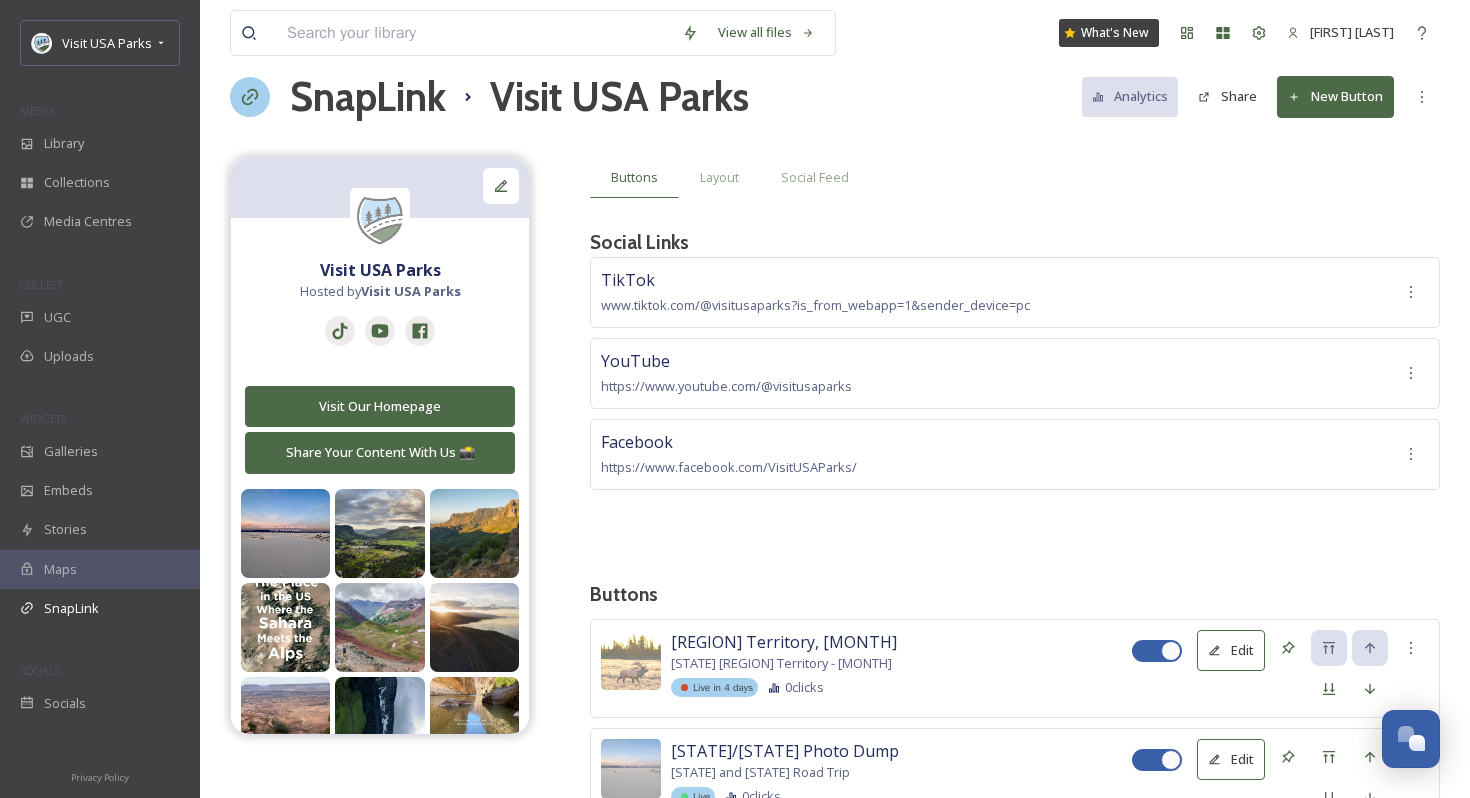 click on "New Button" at bounding box center (1335, 96) 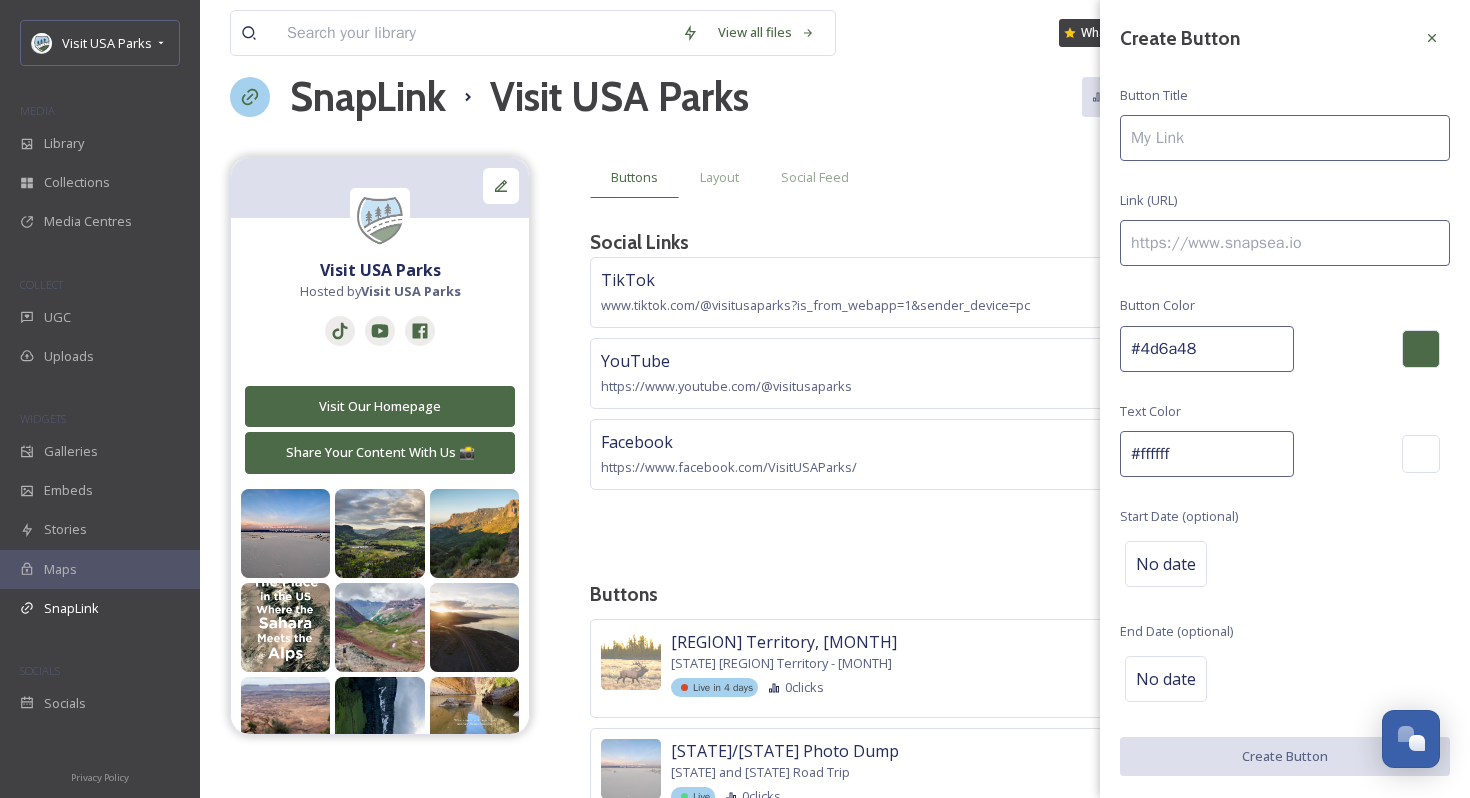 click at bounding box center (1285, 138) 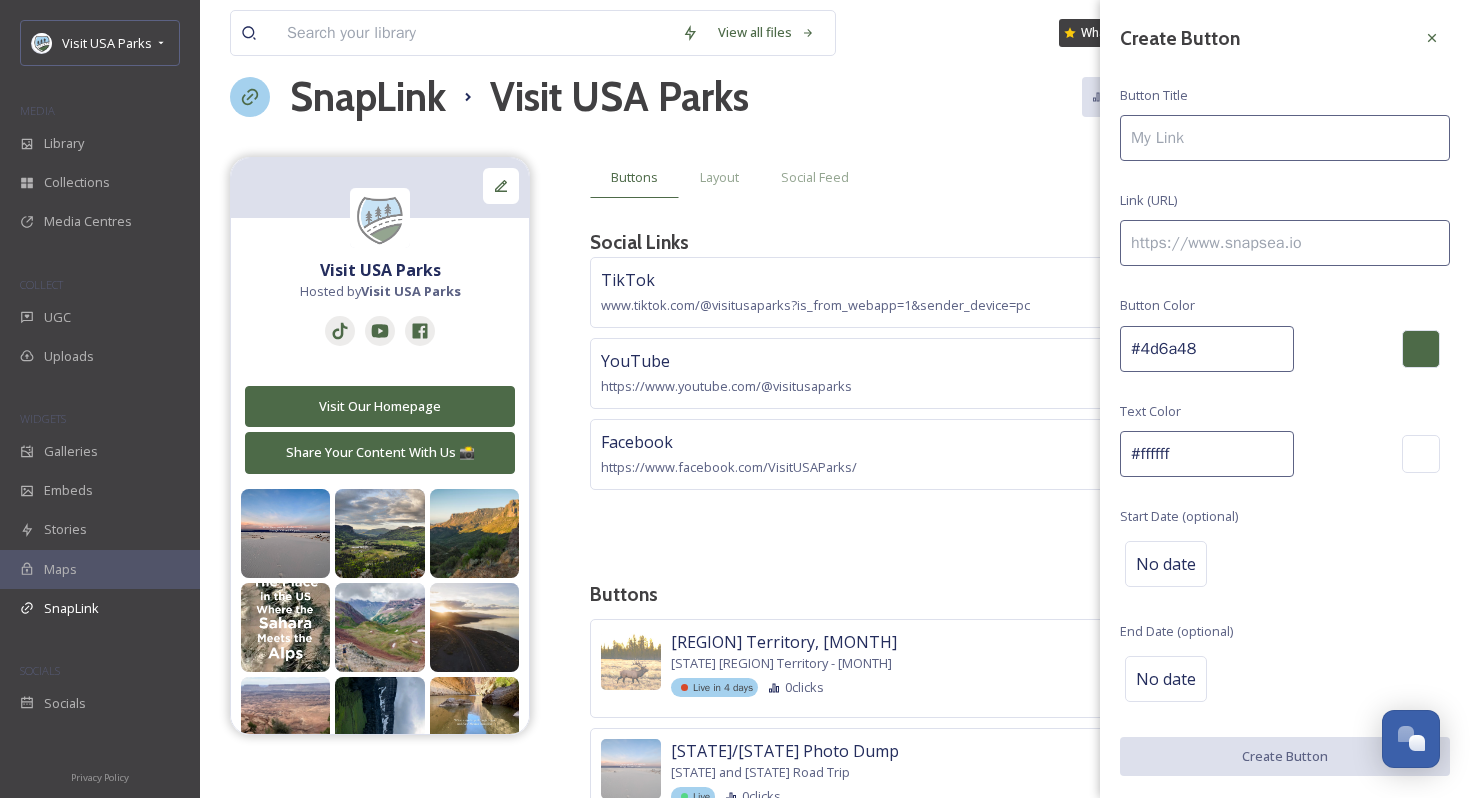 type on "N" 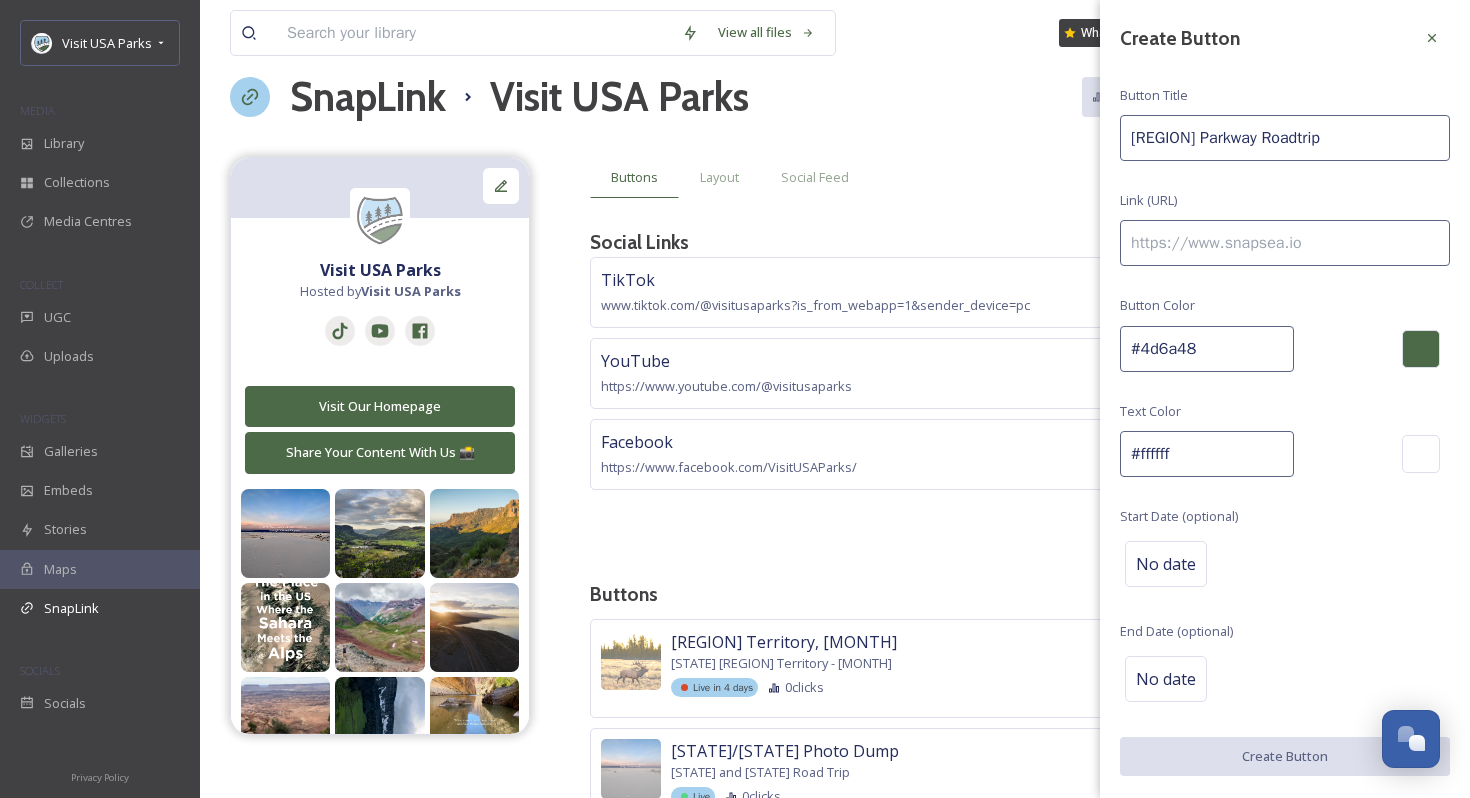 type on "[REGION] Parkway Roadtrip" 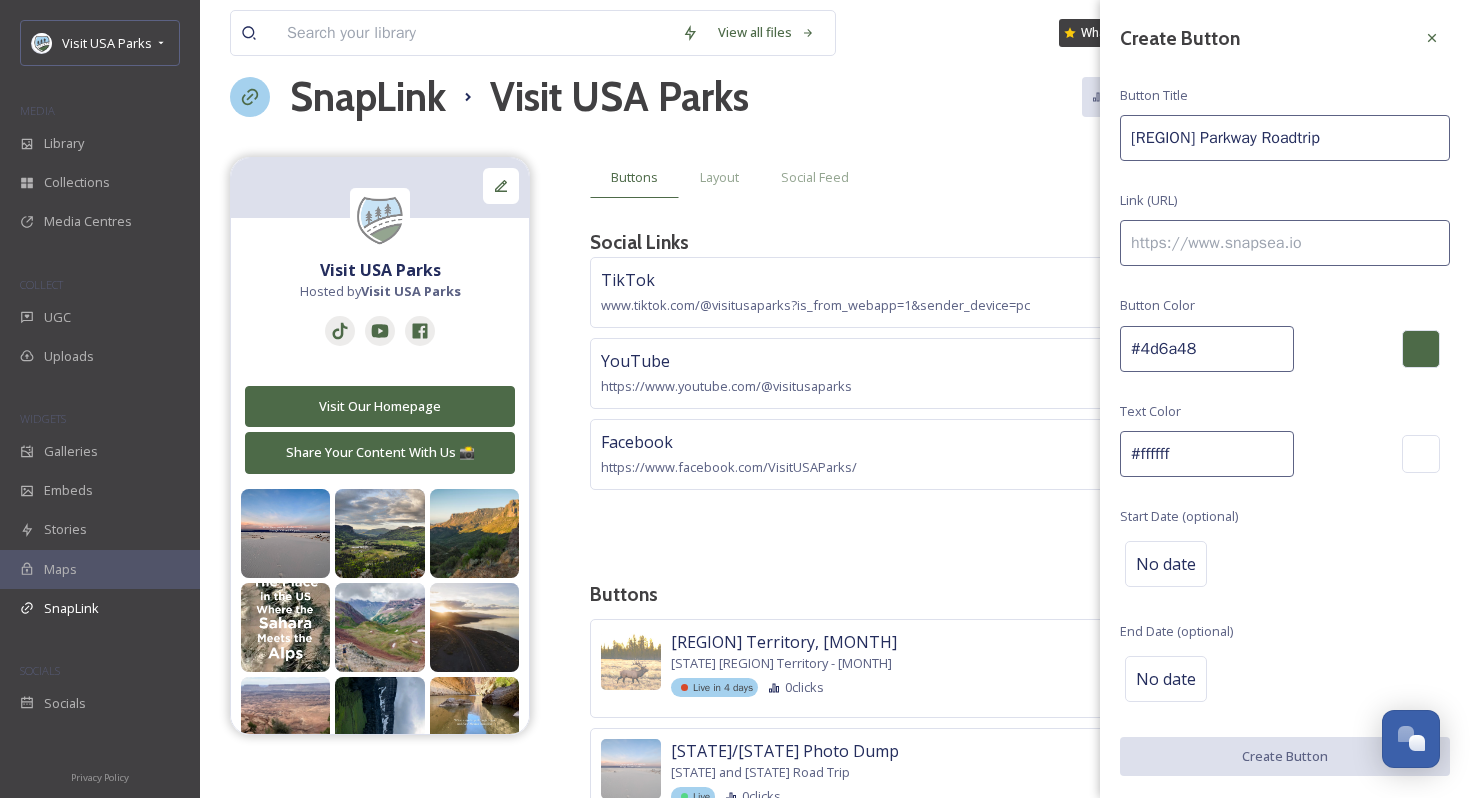 click at bounding box center [1285, 243] 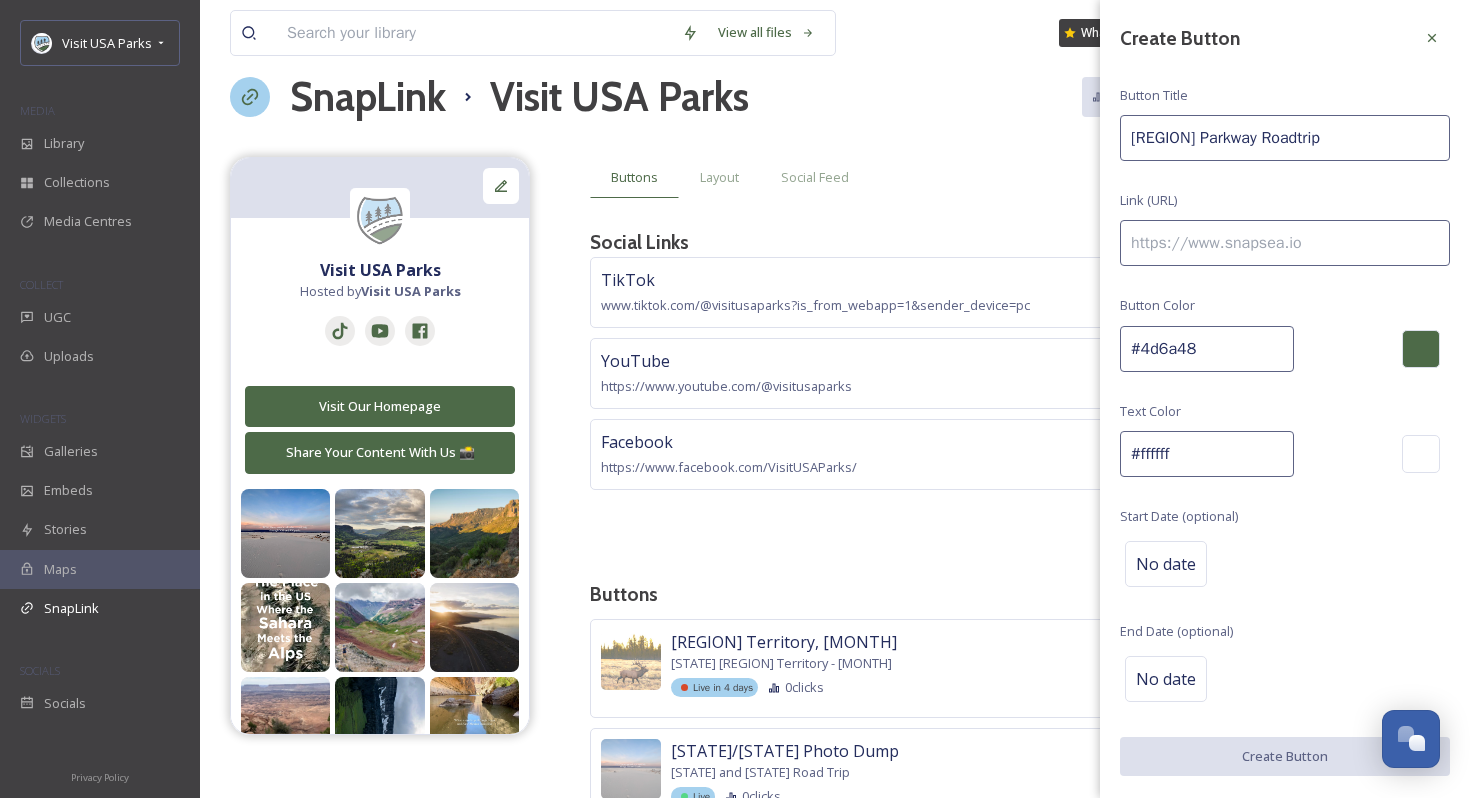 click at bounding box center (1285, 243) 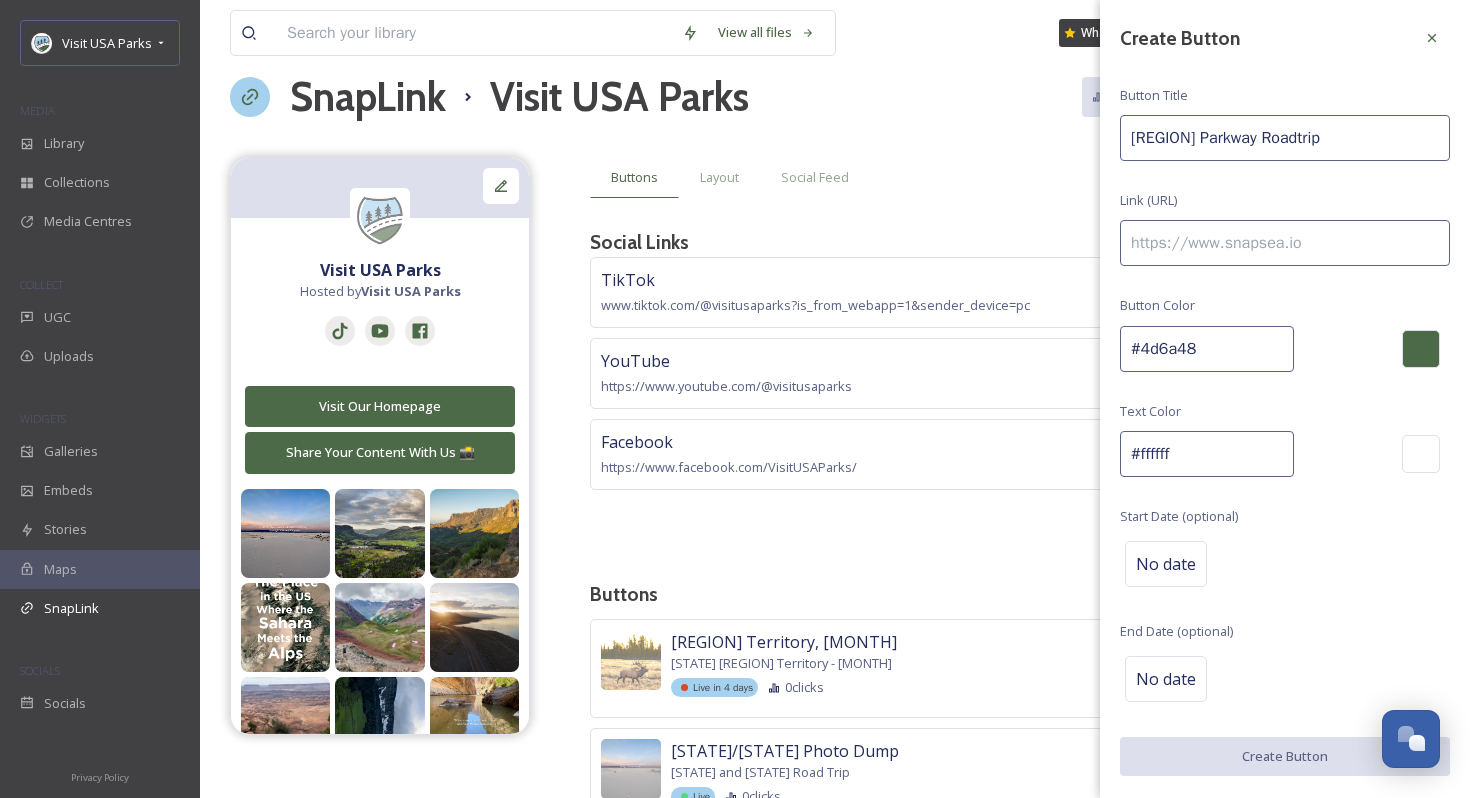 paste on "https://visitusaparks.com/the-blue-ridge-parkway-road-trip-shenandoah-great-smoky-mountains-national-parks/" 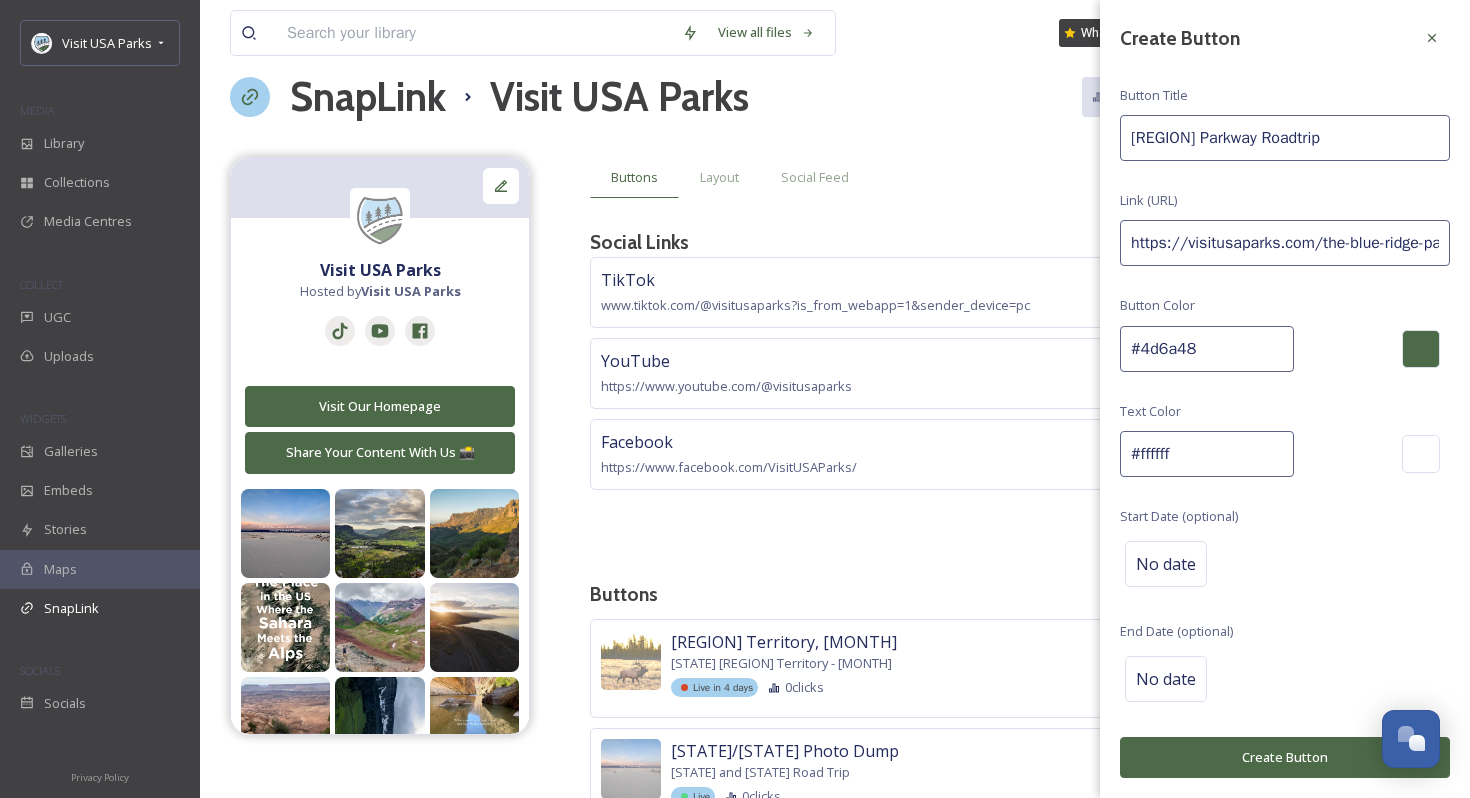 scroll, scrollTop: 0, scrollLeft: 516, axis: horizontal 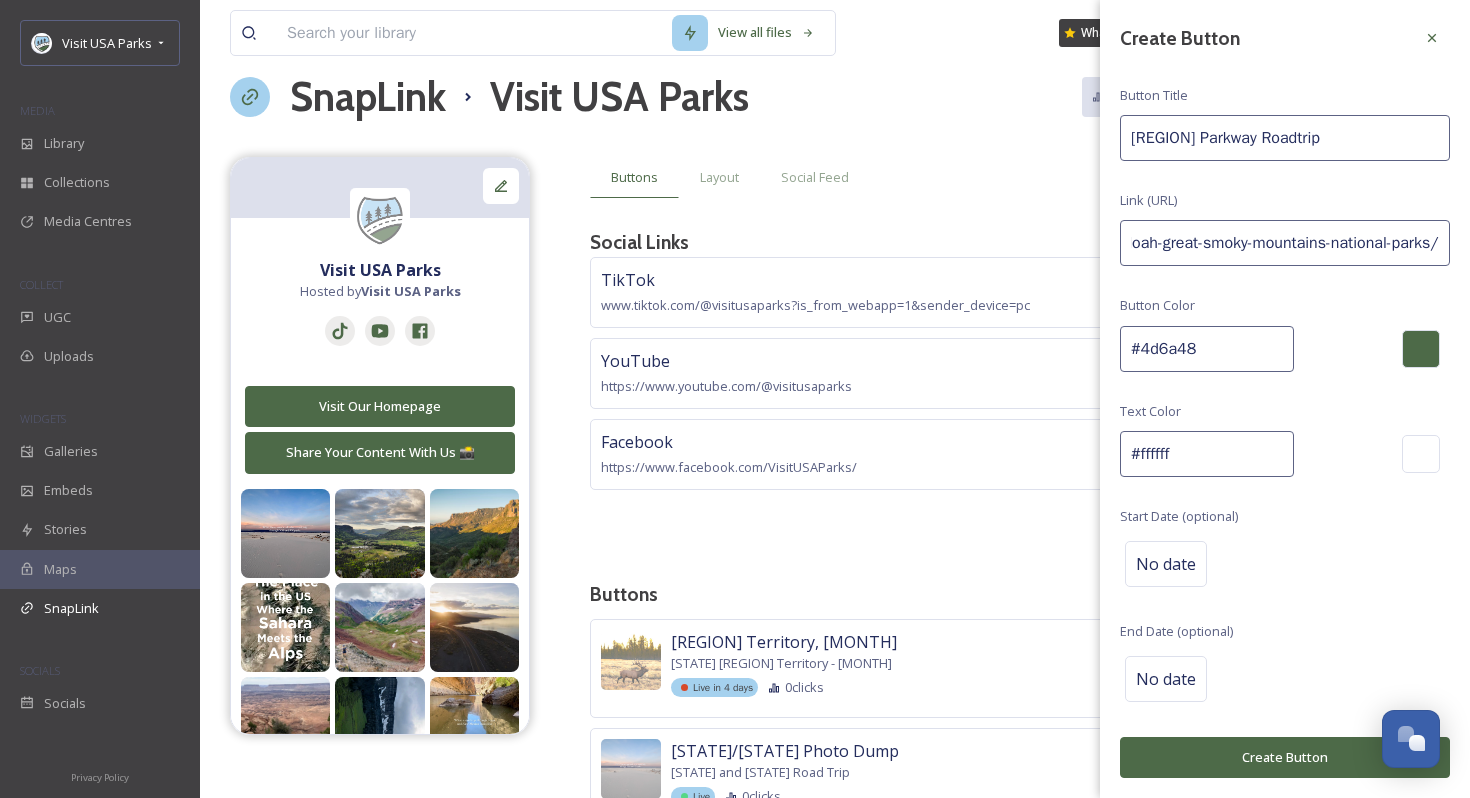 type on "https://visitusaparks.com/the-blue-ridge-parkway-road-trip-shenandoah-great-smoky-mountains-national-parks/" 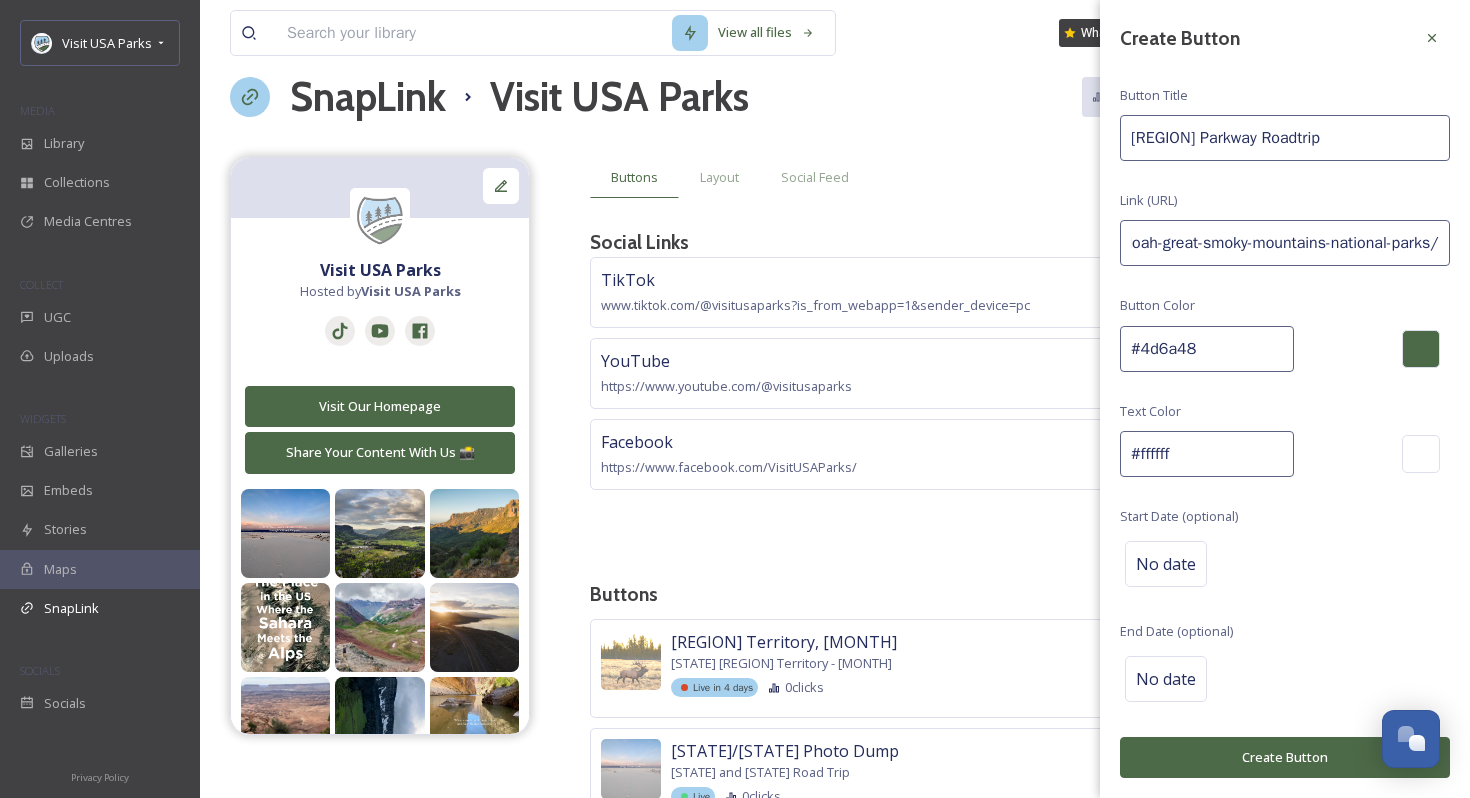 scroll, scrollTop: 0, scrollLeft: 0, axis: both 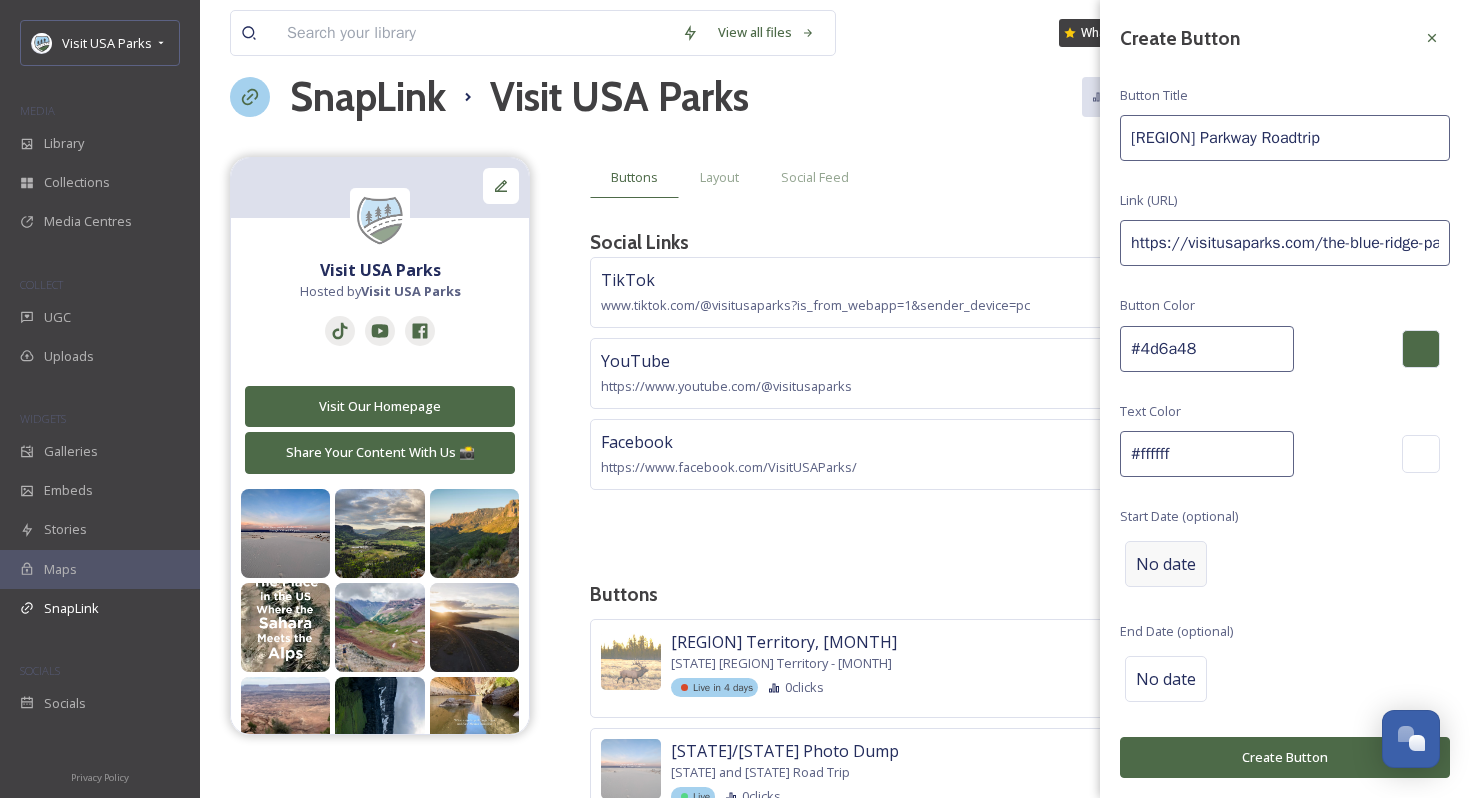 click on "No date" at bounding box center [1166, 564] 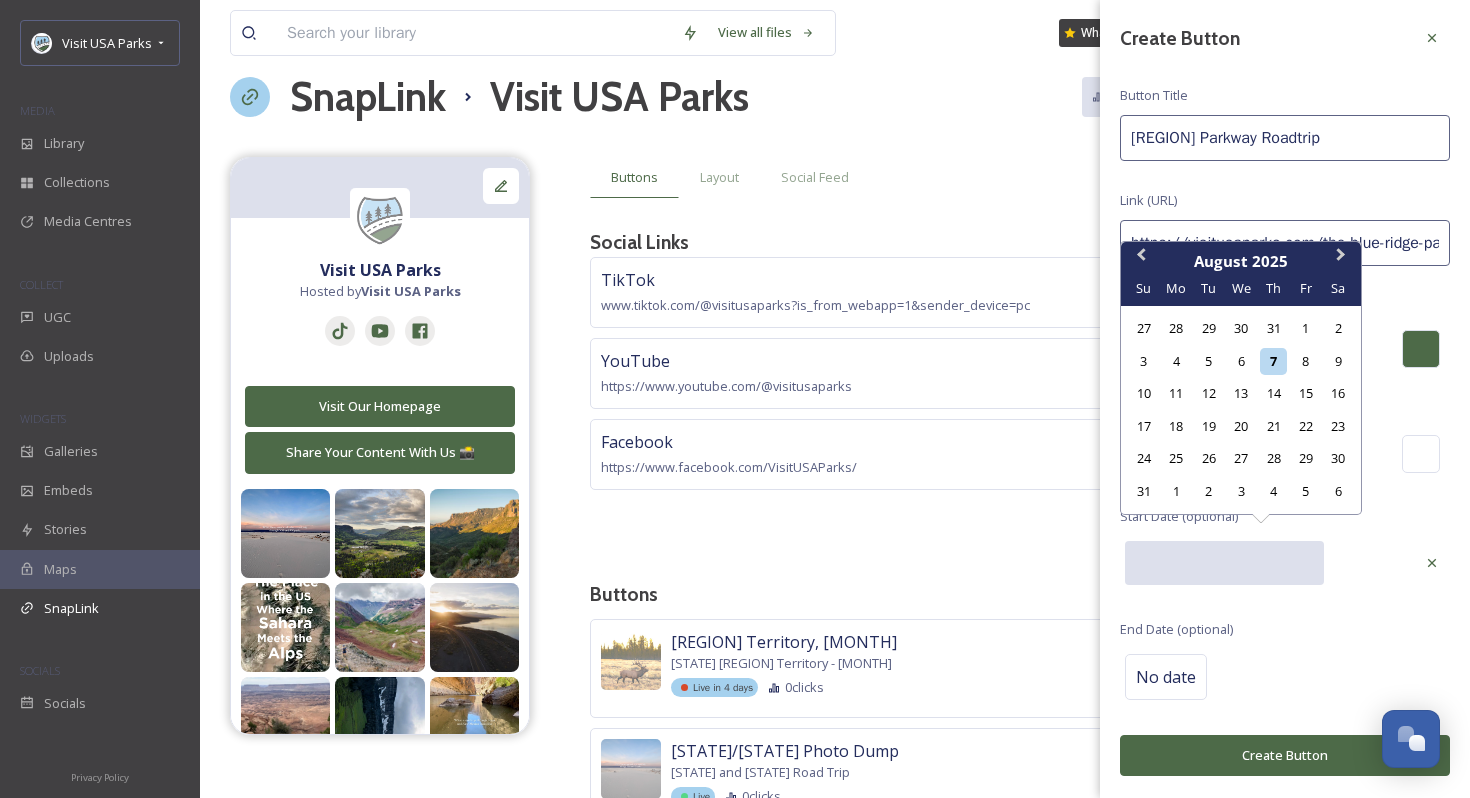 click at bounding box center [1224, 563] 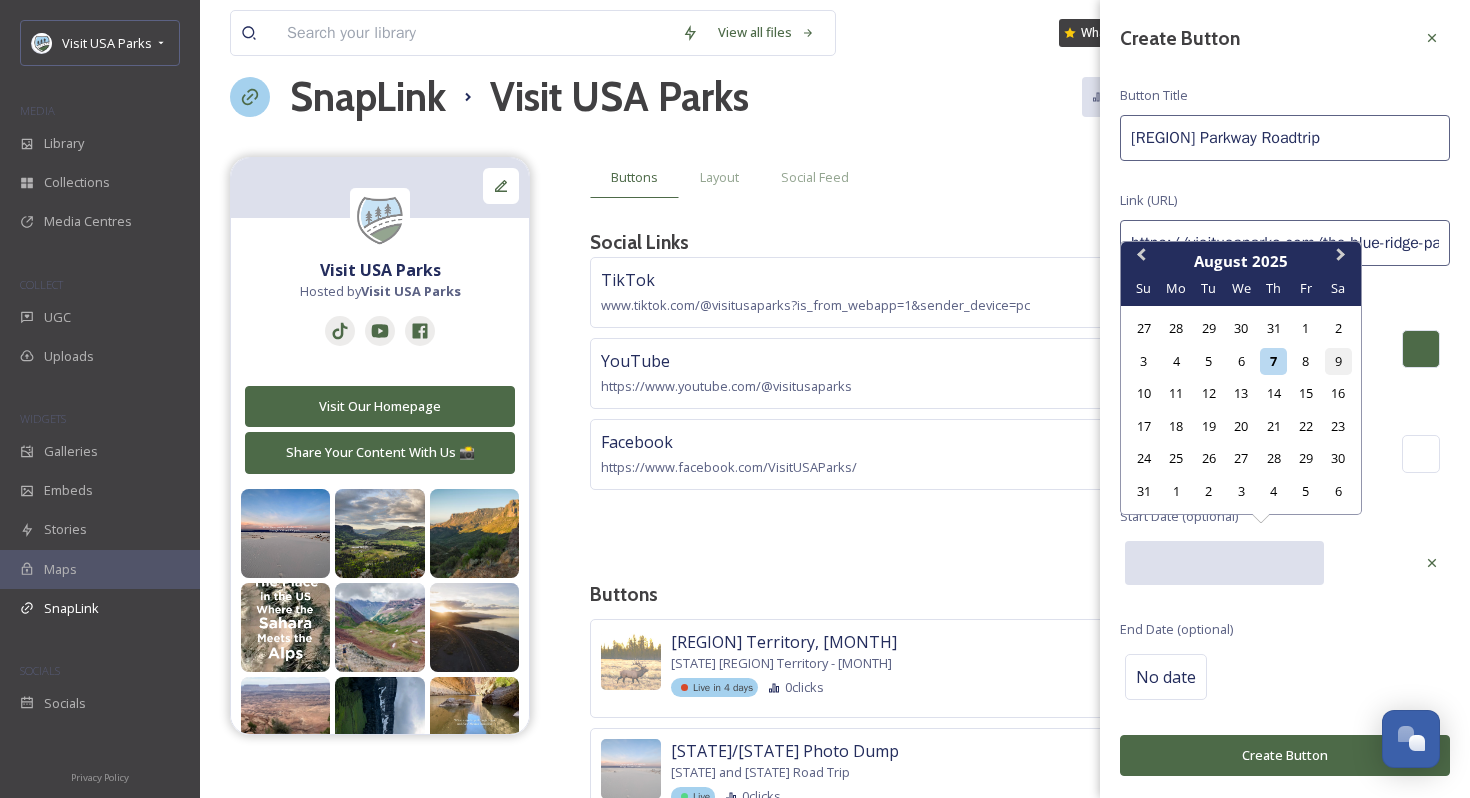 click on "9" at bounding box center (1338, 361) 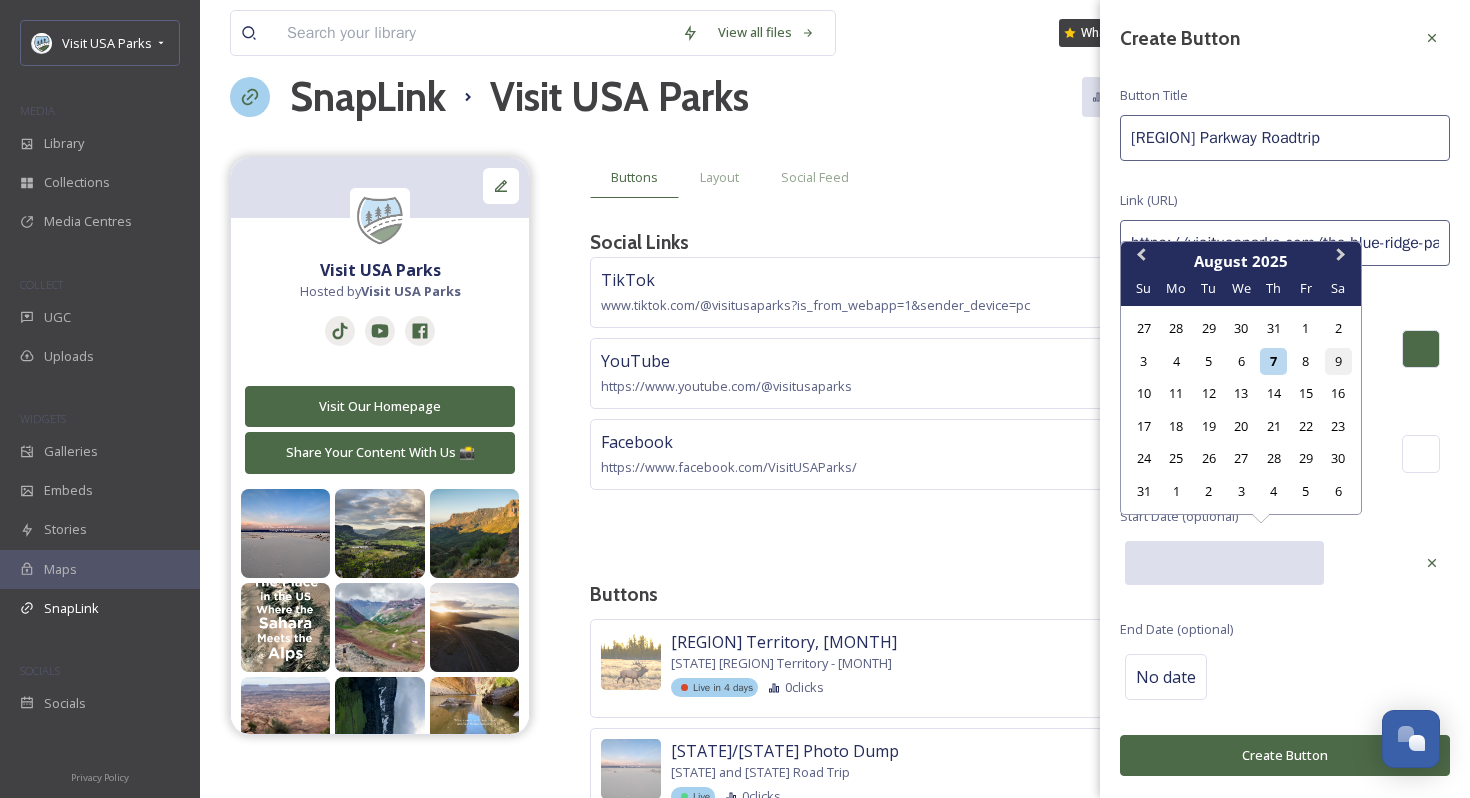 type on "[MONTH] [DAY] [YEAR]" 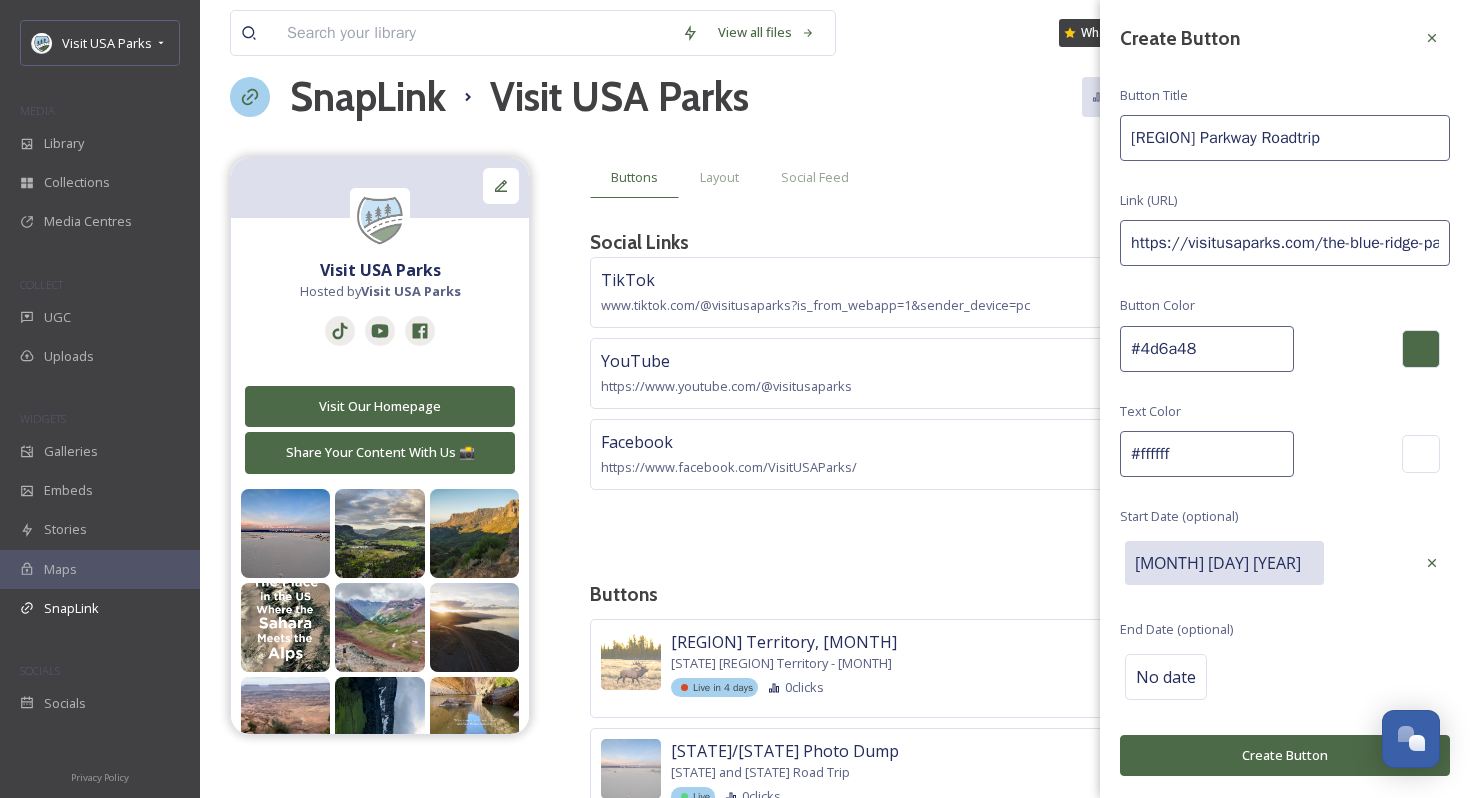 click on "Create Button Button Title Blue Ridge Parkway Roadtrip Link (URL) https://visitusaparks.com/the-blue-ridge-parkway-road-trip-shenandoah-great-smoky-mountains-national-parks/ Button Color #4d6a48 Text Color #ffffff Start Date (optional) Selected date: [DAY] [MONTH] [YEAR] [MONTH] [DAY] [YEAR] End Date (optional) No date Create Button" at bounding box center (1285, 398) 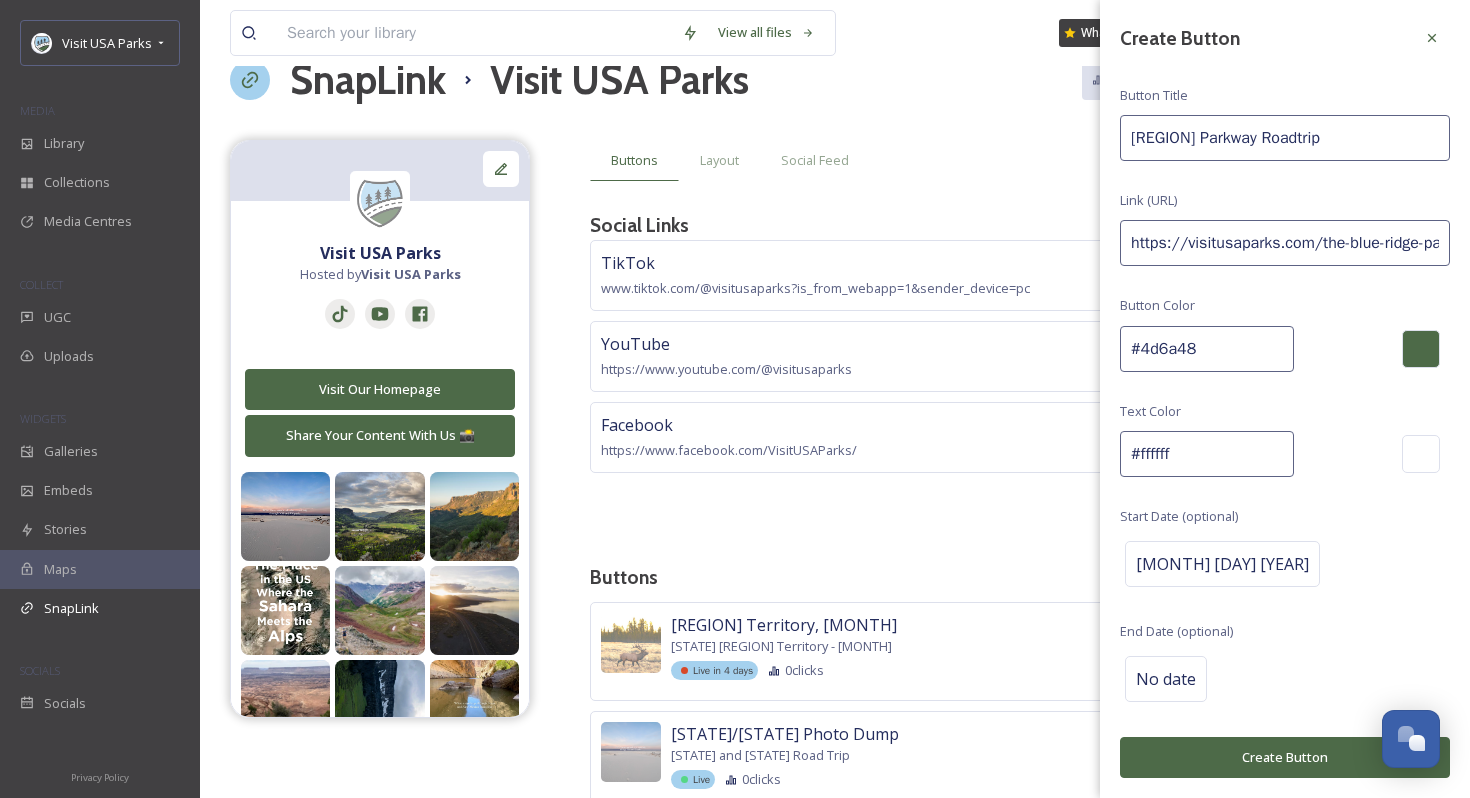 scroll, scrollTop: 38, scrollLeft: 0, axis: vertical 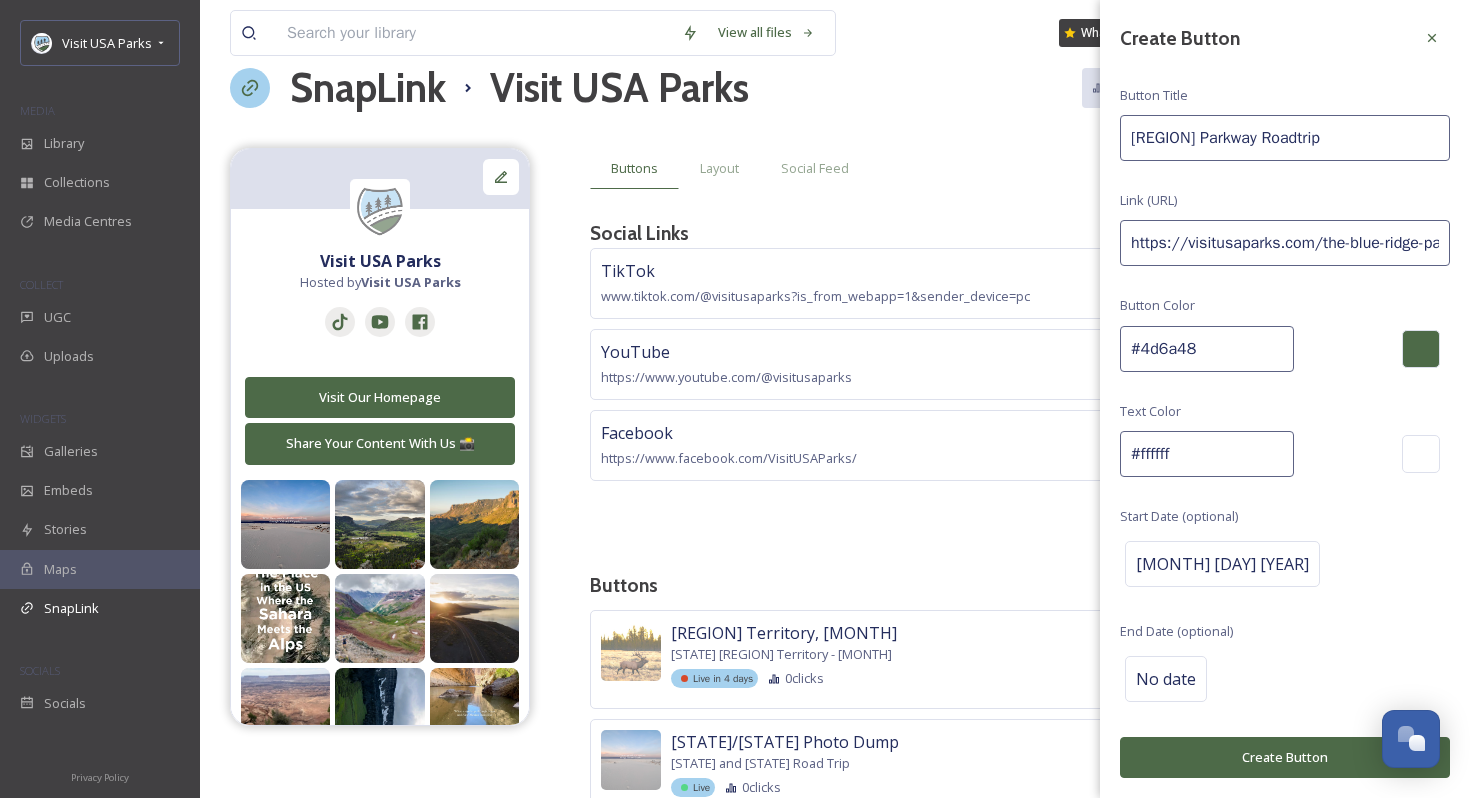 click on "Create Button" at bounding box center (1285, 757) 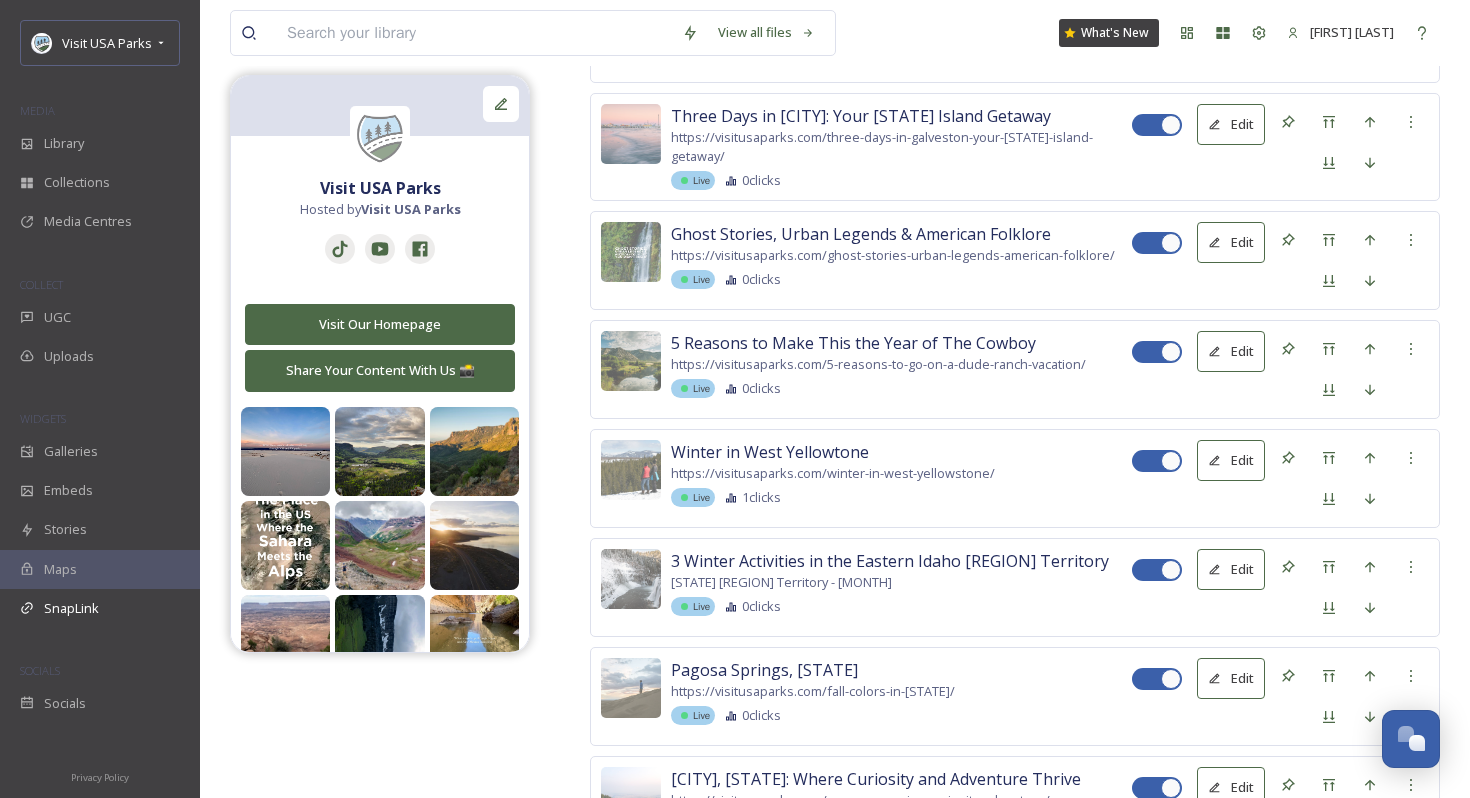 scroll, scrollTop: 13235, scrollLeft: 0, axis: vertical 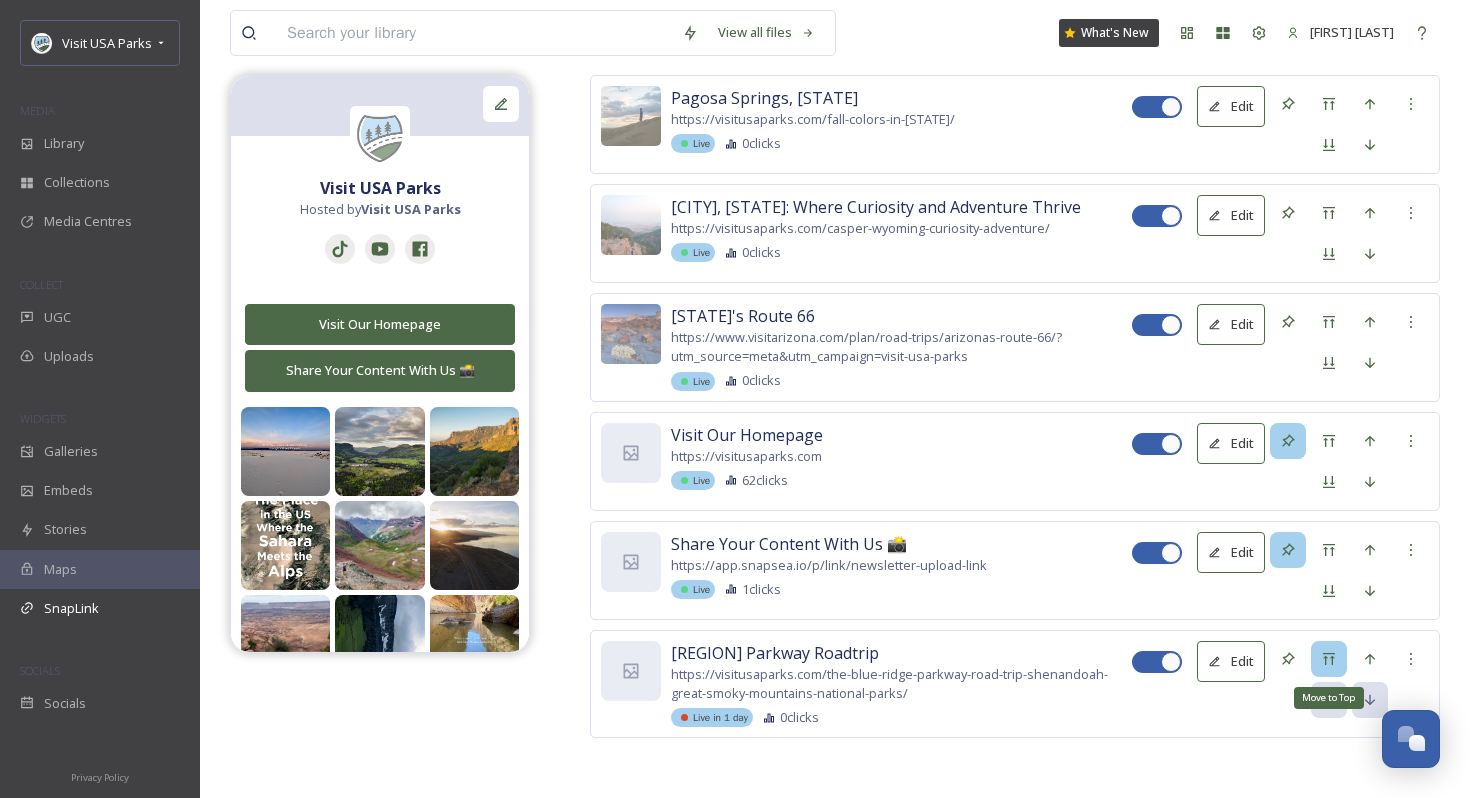 click 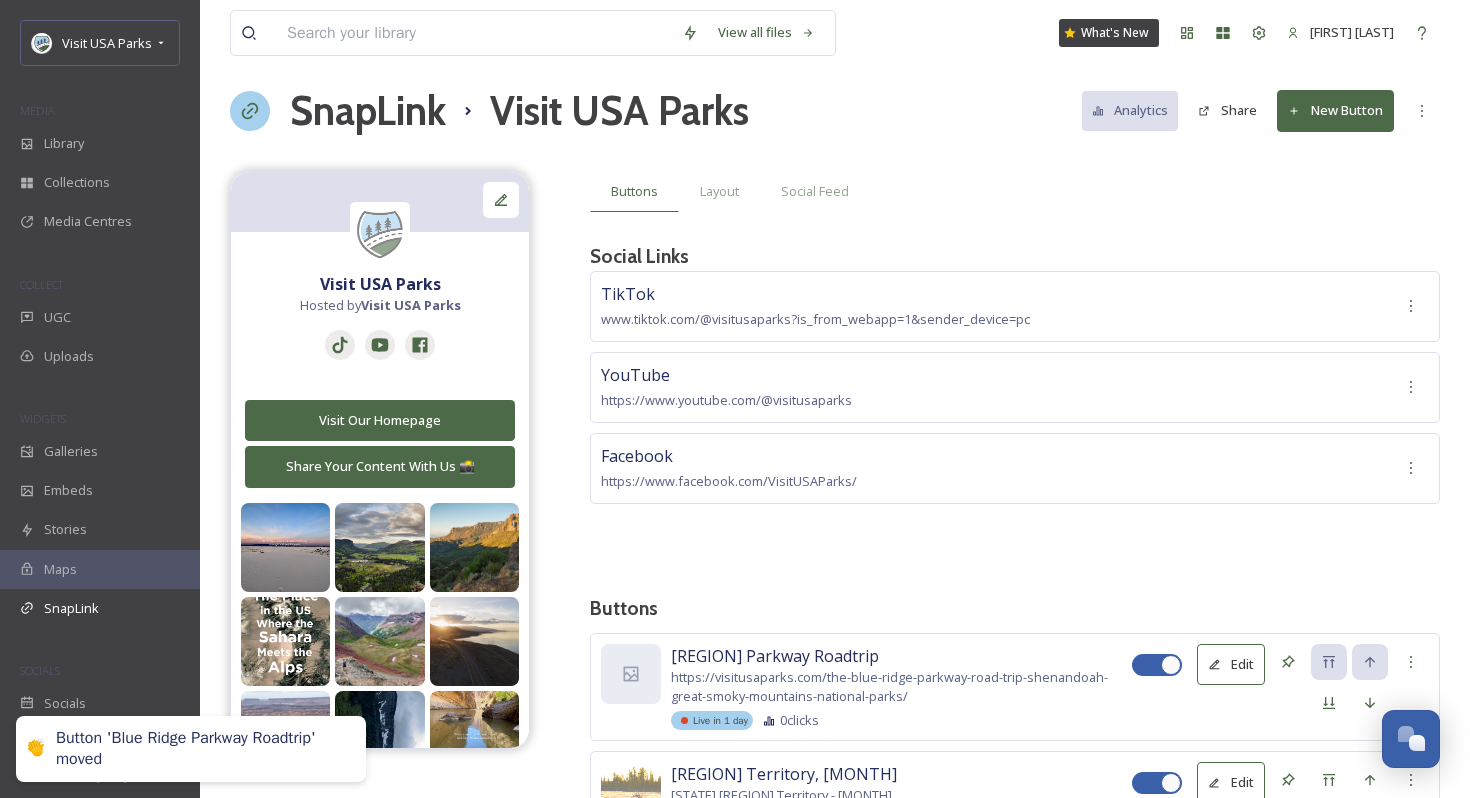 scroll, scrollTop: 186, scrollLeft: 0, axis: vertical 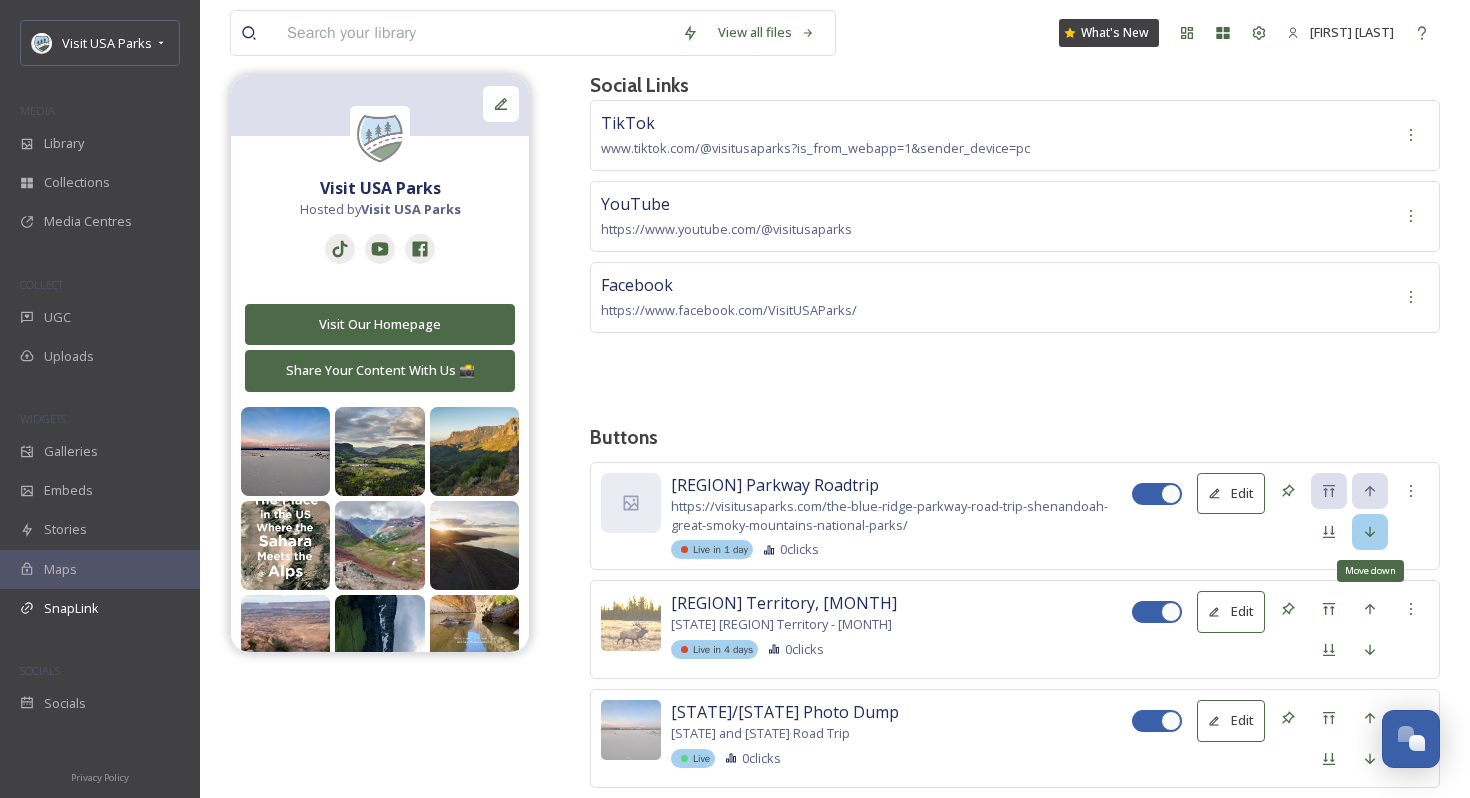 click on "Move down" at bounding box center (1370, 532) 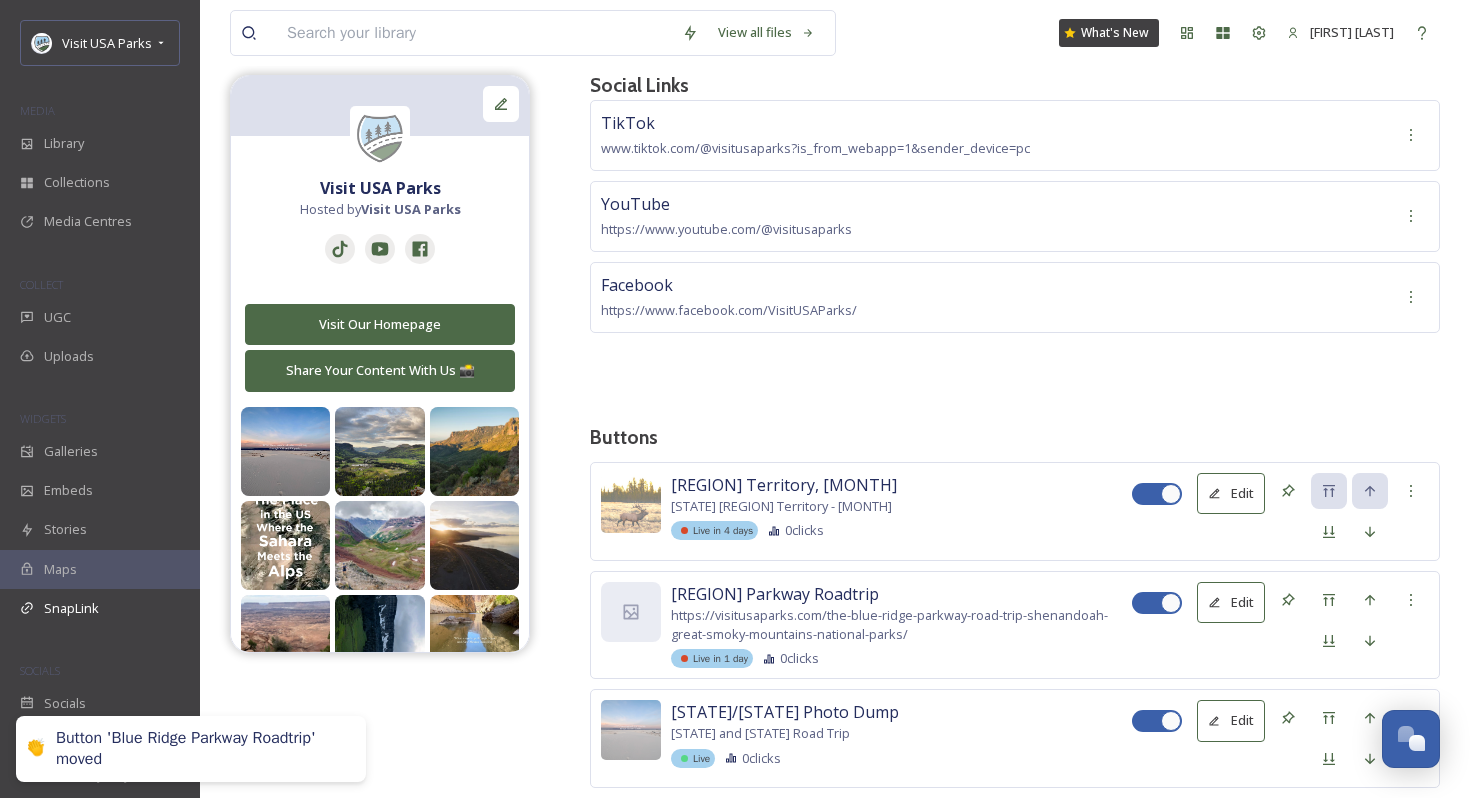 scroll, scrollTop: 351, scrollLeft: 0, axis: vertical 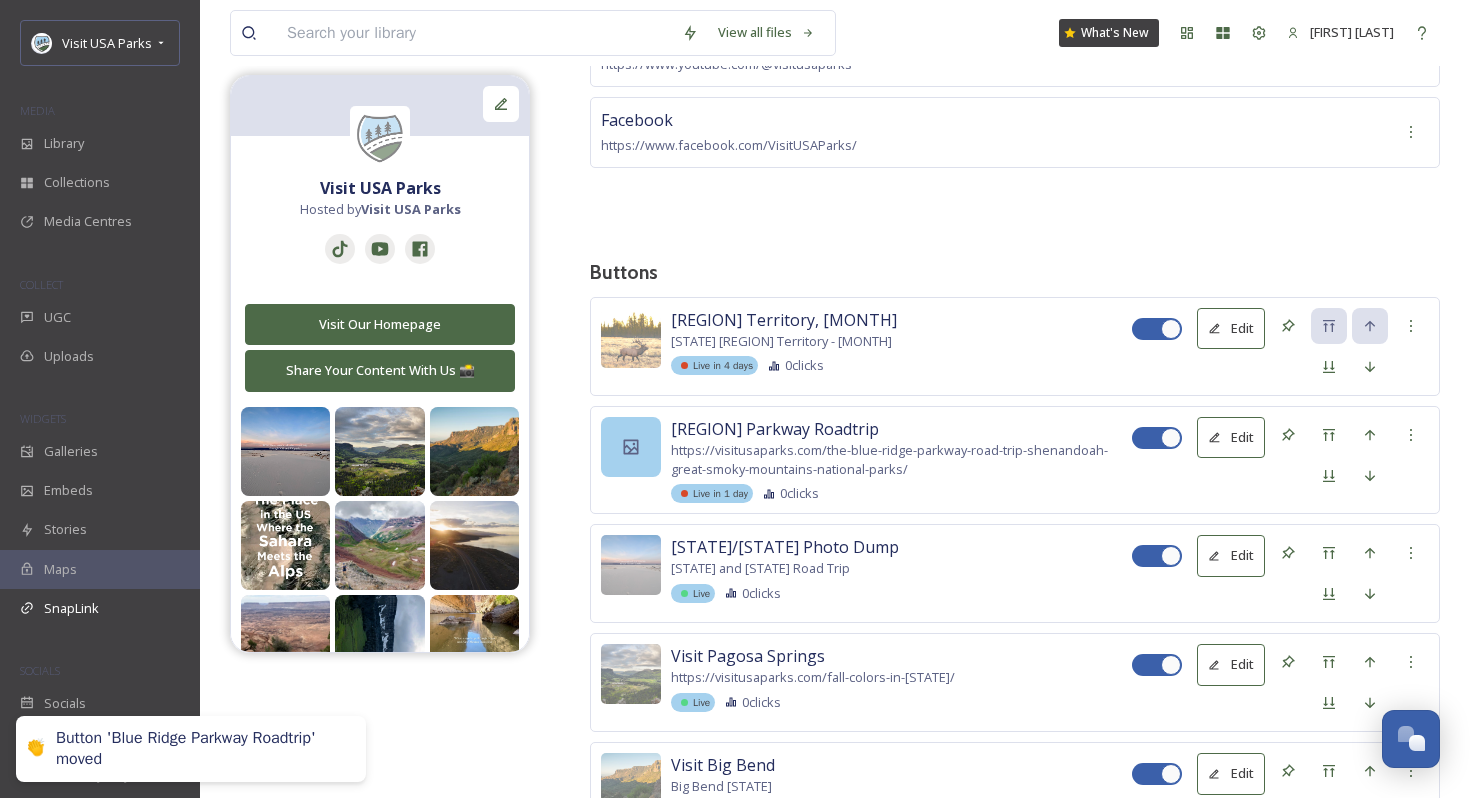 click at bounding box center [631, 447] 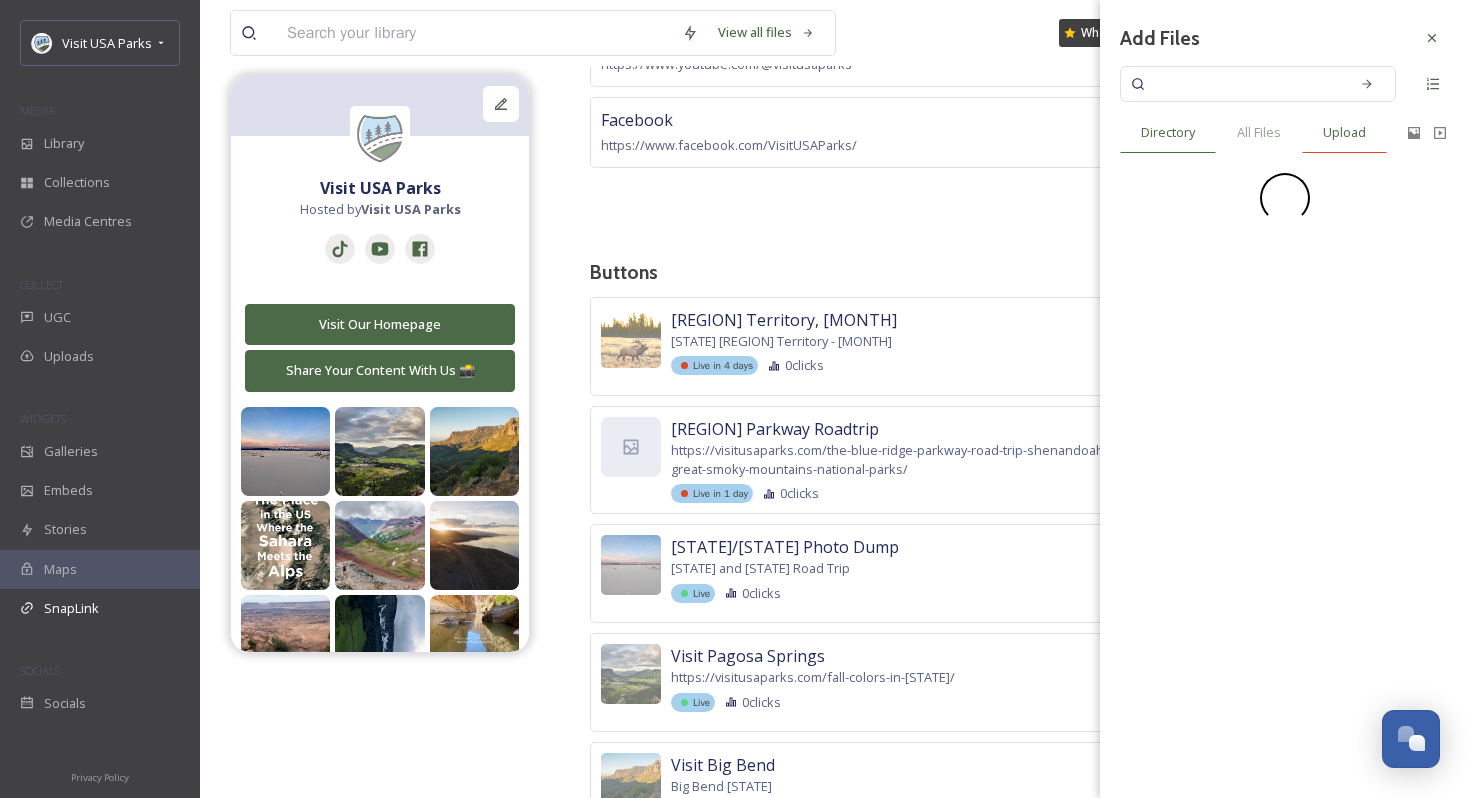 click on "Upload" at bounding box center (1344, 132) 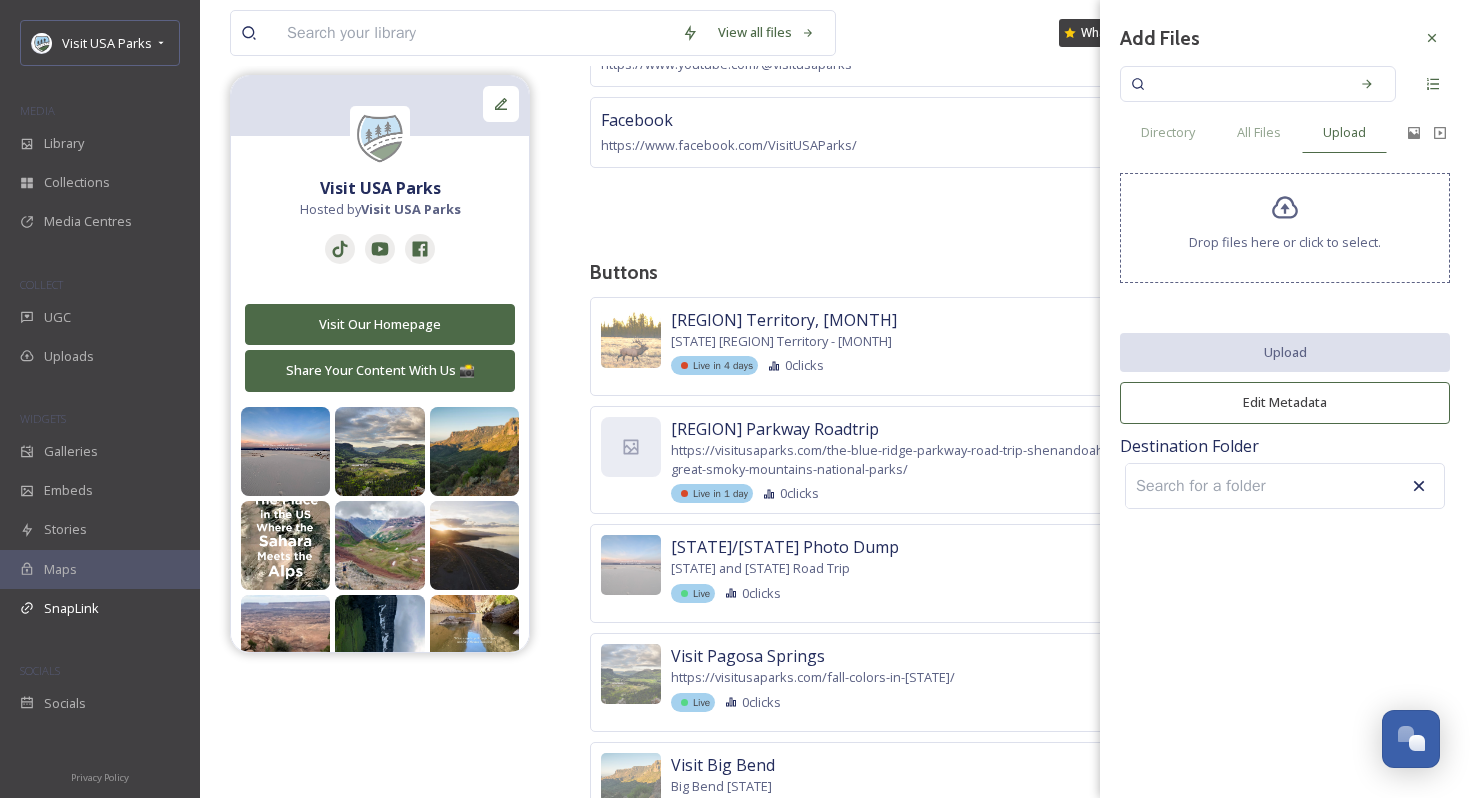 click on "Drop files here or click to select." at bounding box center [1285, 228] 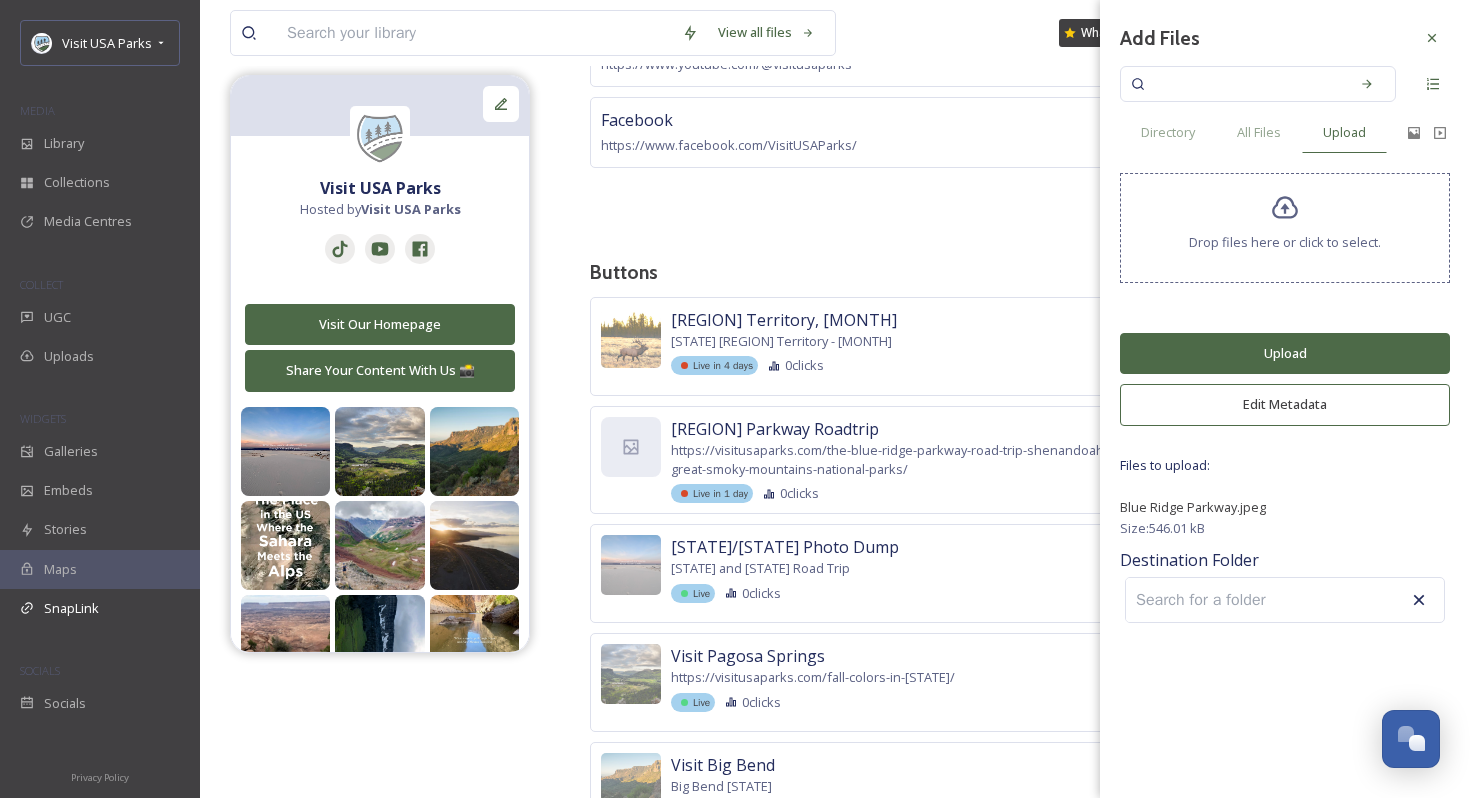 click on "Upload" at bounding box center [1285, 353] 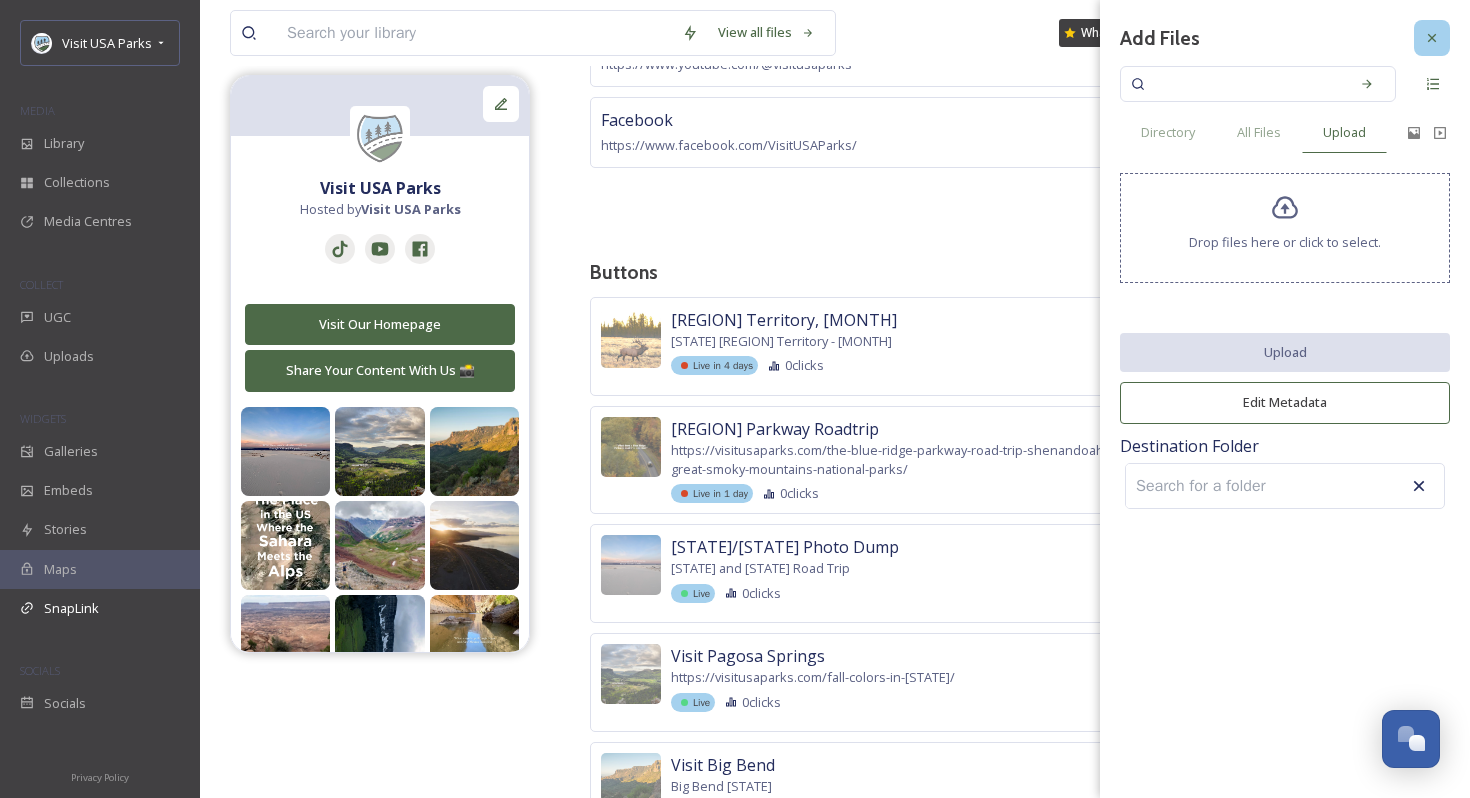 click at bounding box center (1432, 38) 